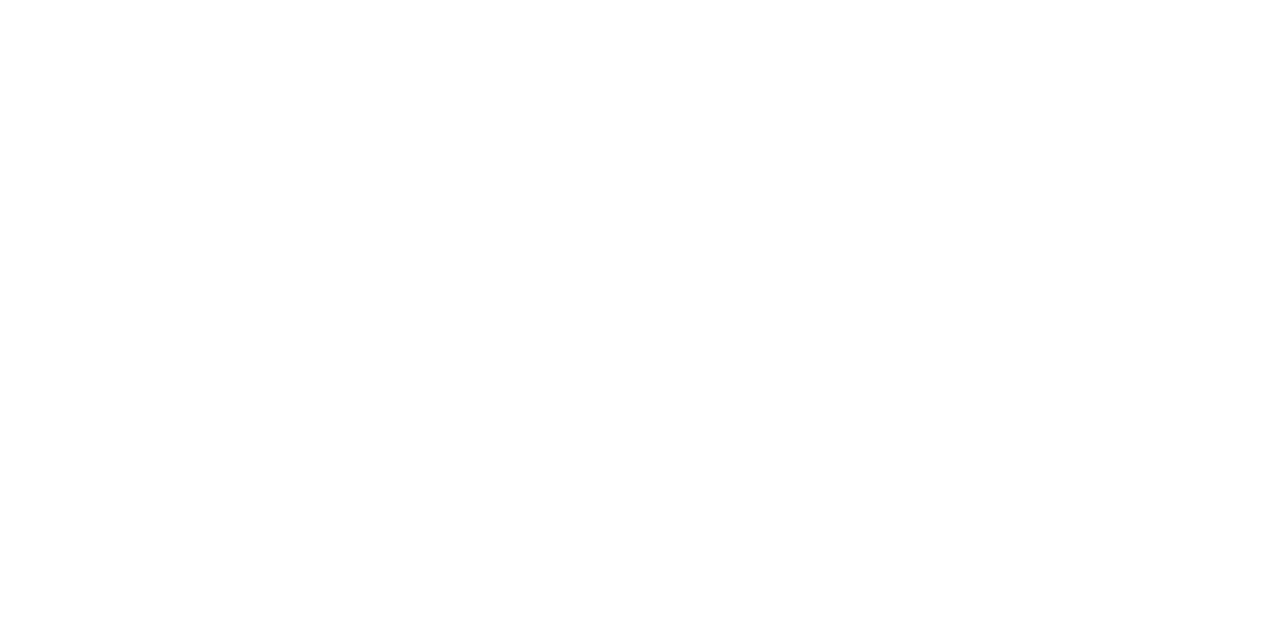 scroll, scrollTop: 0, scrollLeft: 0, axis: both 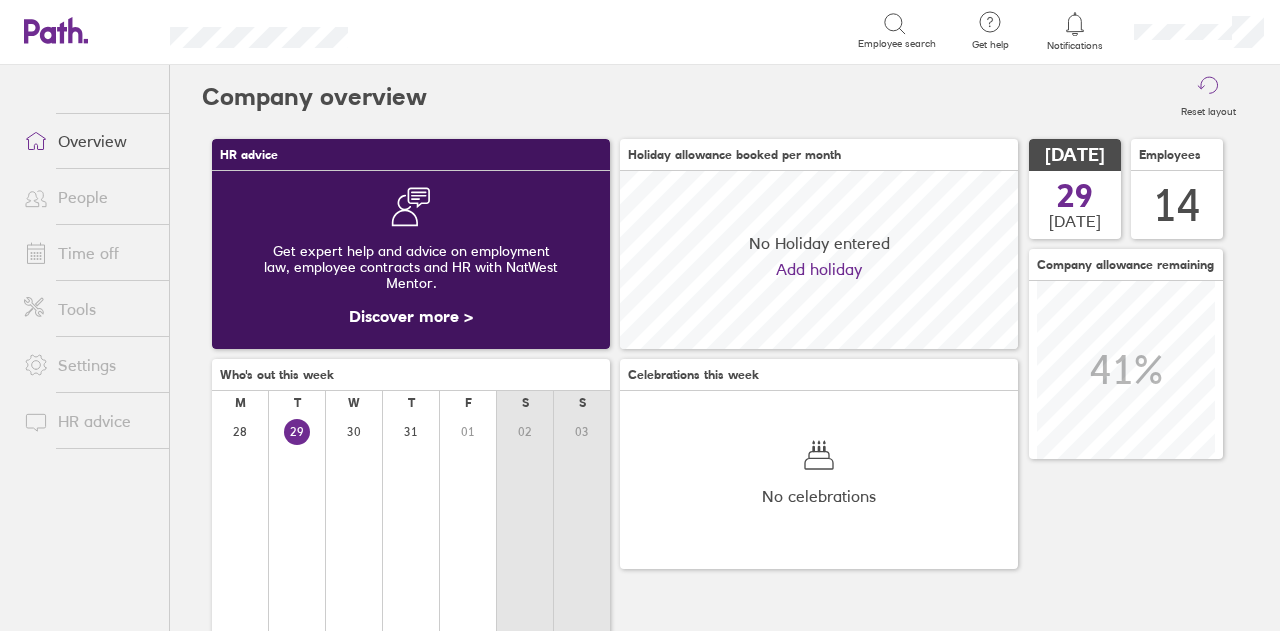 click on "Time off" at bounding box center [88, 253] 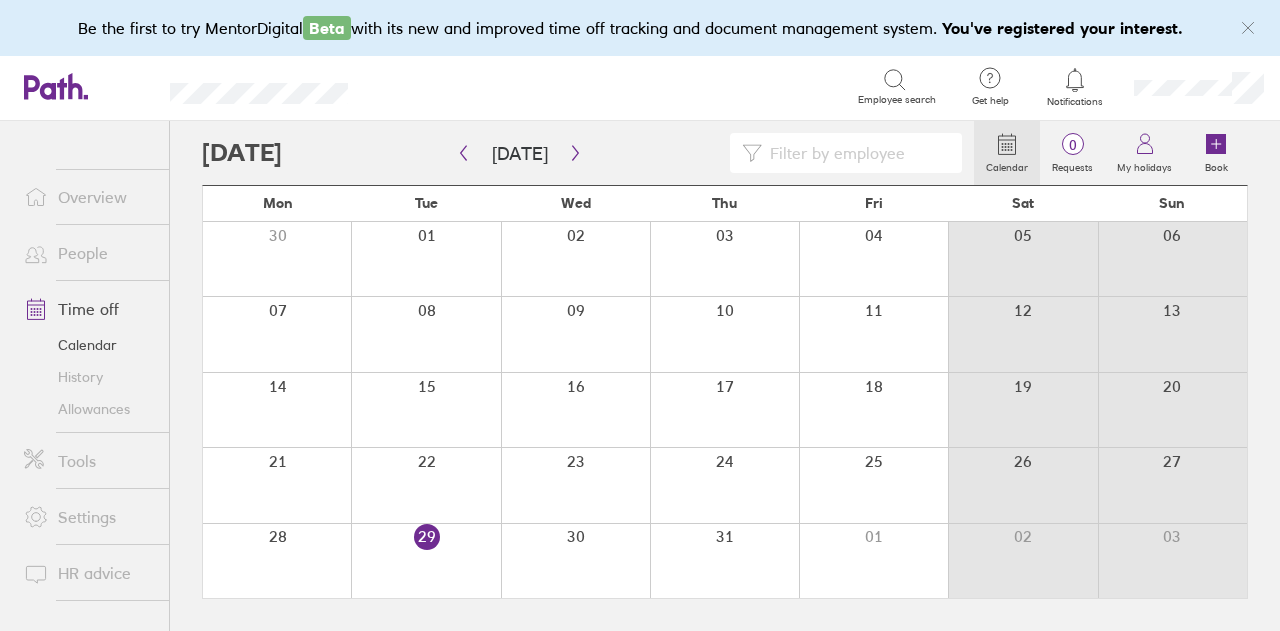 click on "Allowances" at bounding box center [88, 409] 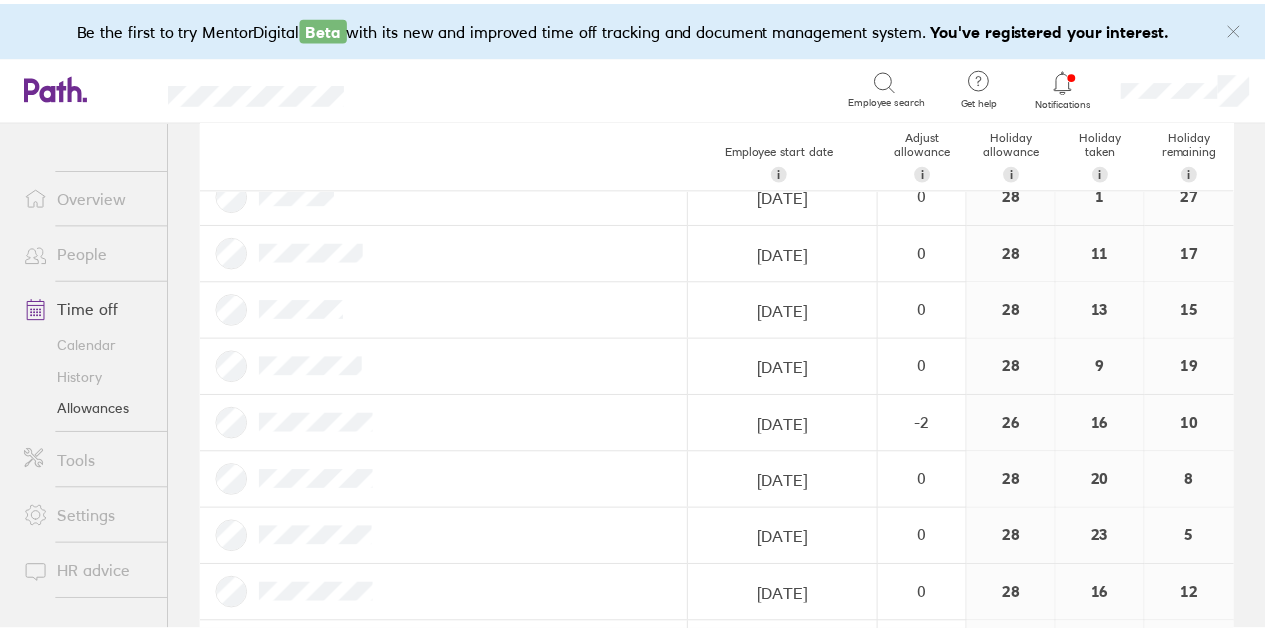 scroll, scrollTop: 400, scrollLeft: 0, axis: vertical 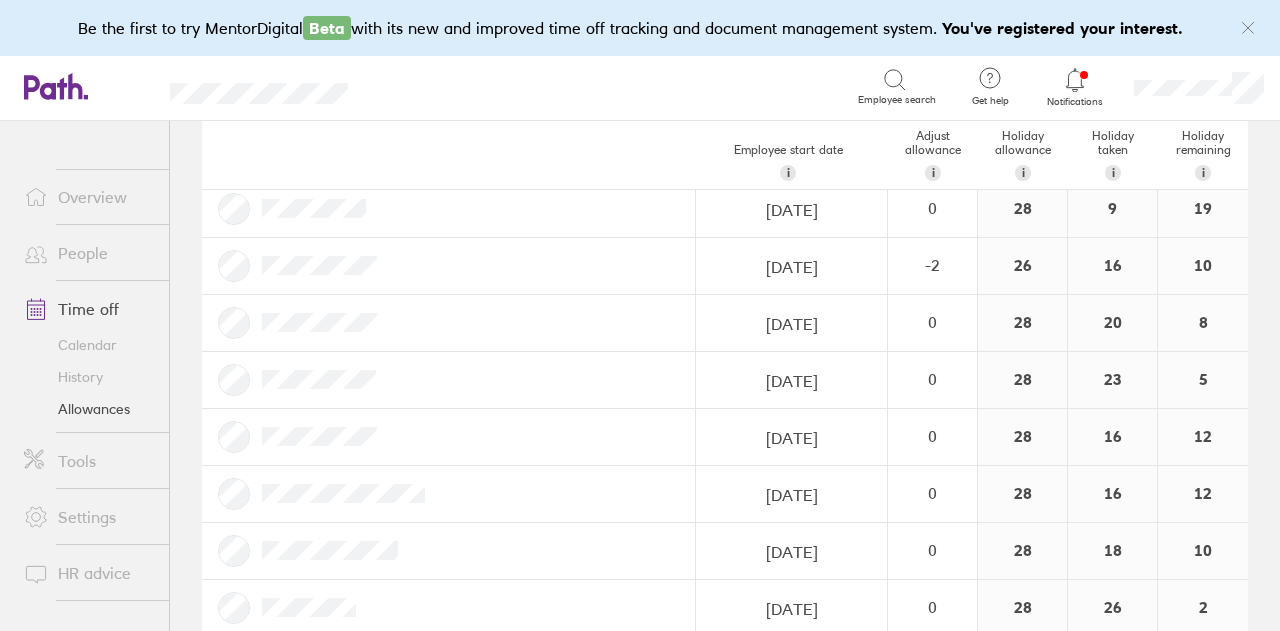 click on "Calendar" at bounding box center [88, 345] 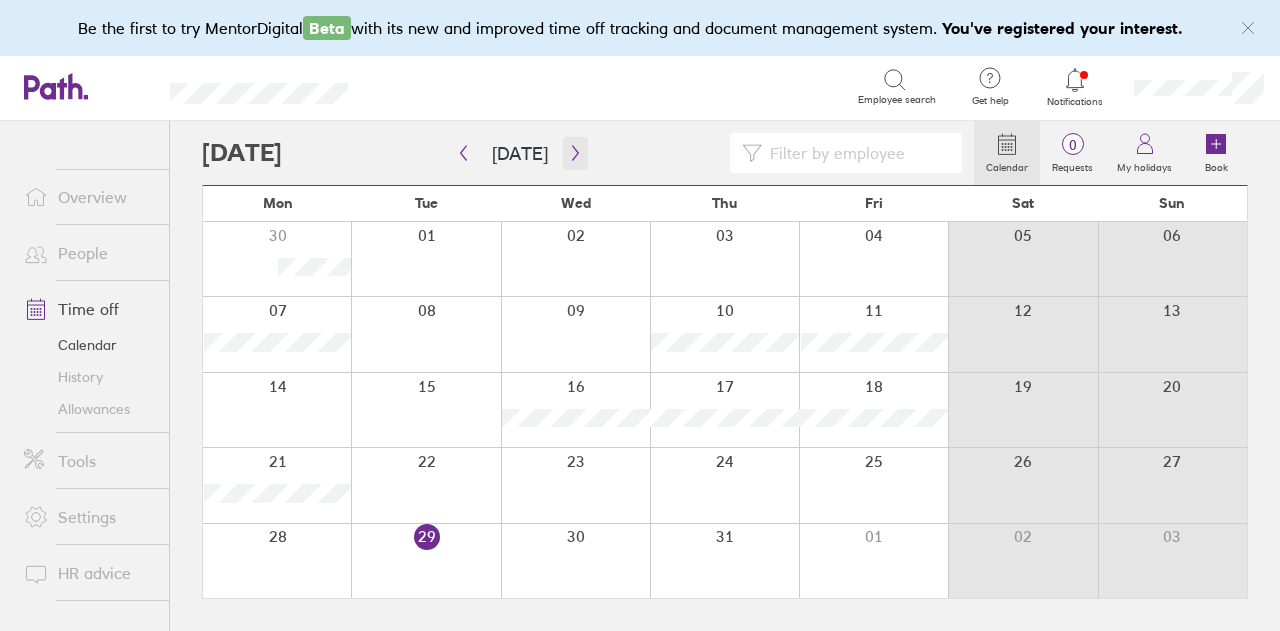 click 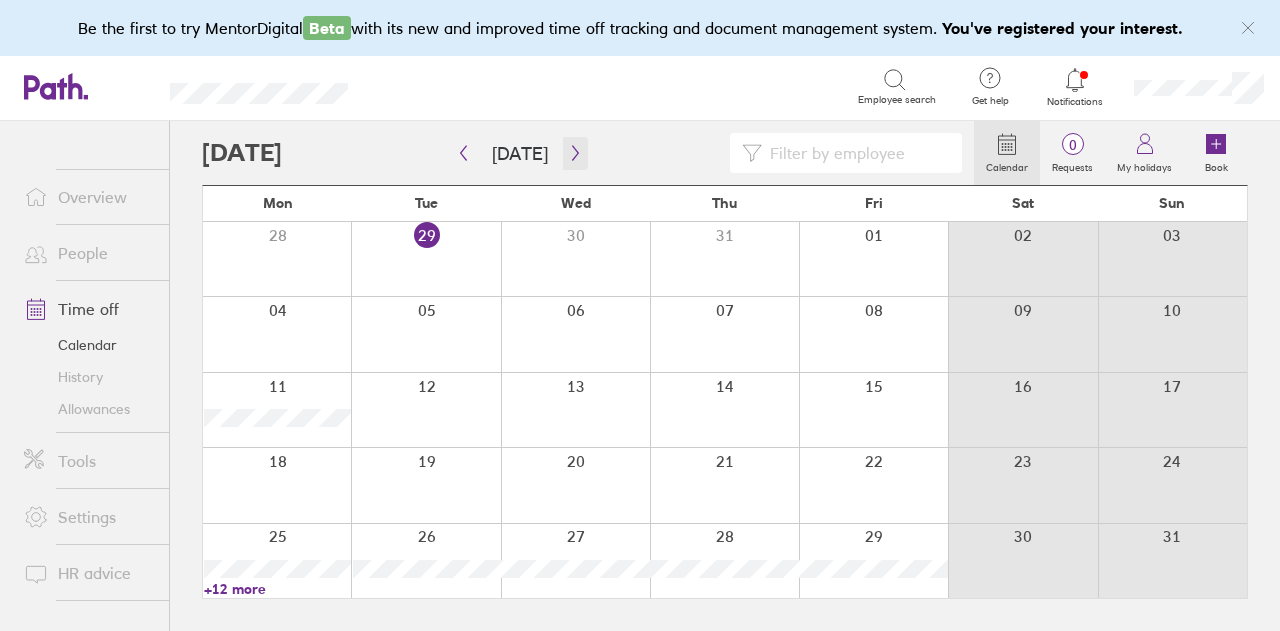 click 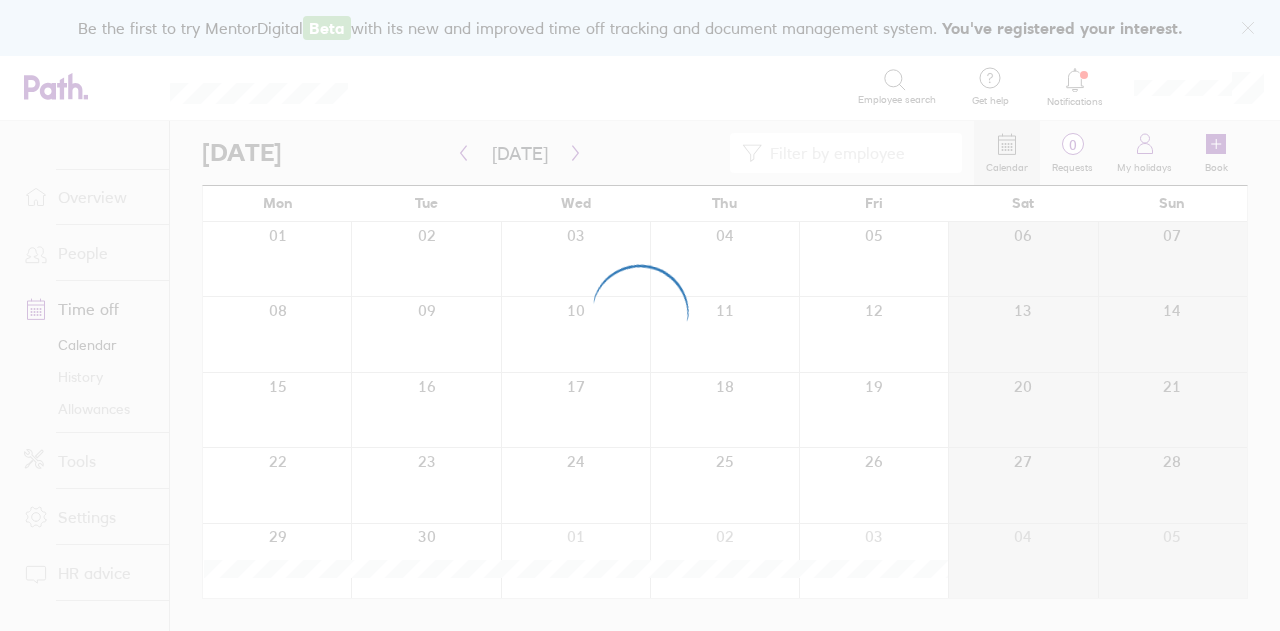 click at bounding box center [640, 315] 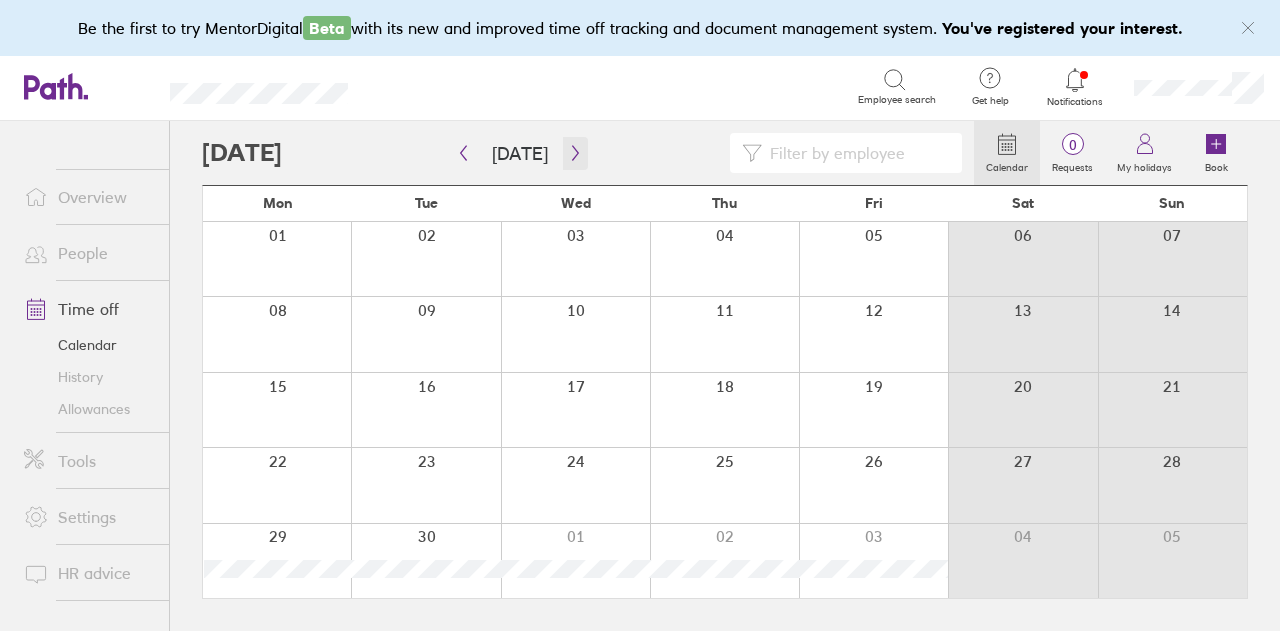 click 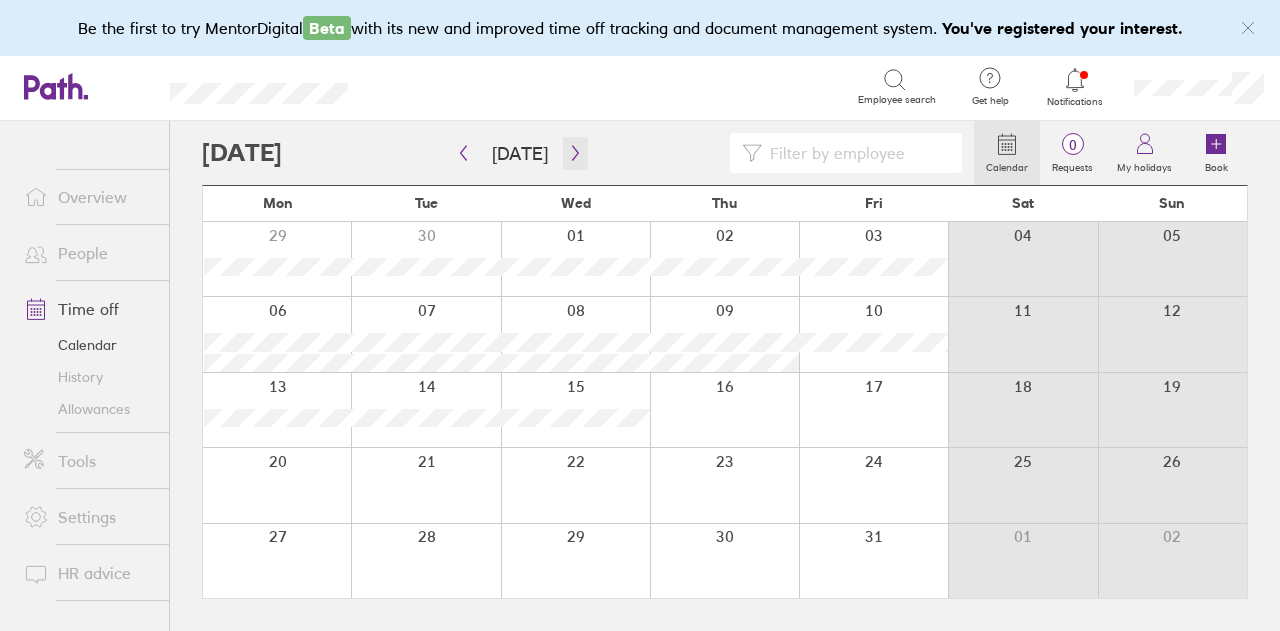 click 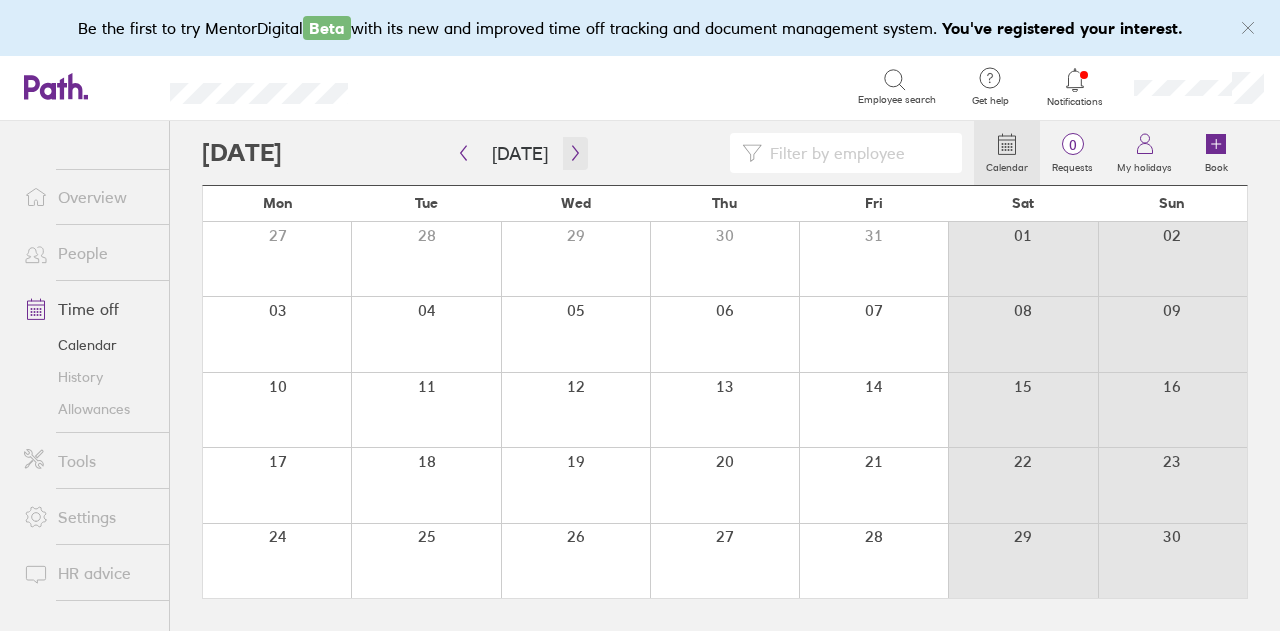 click 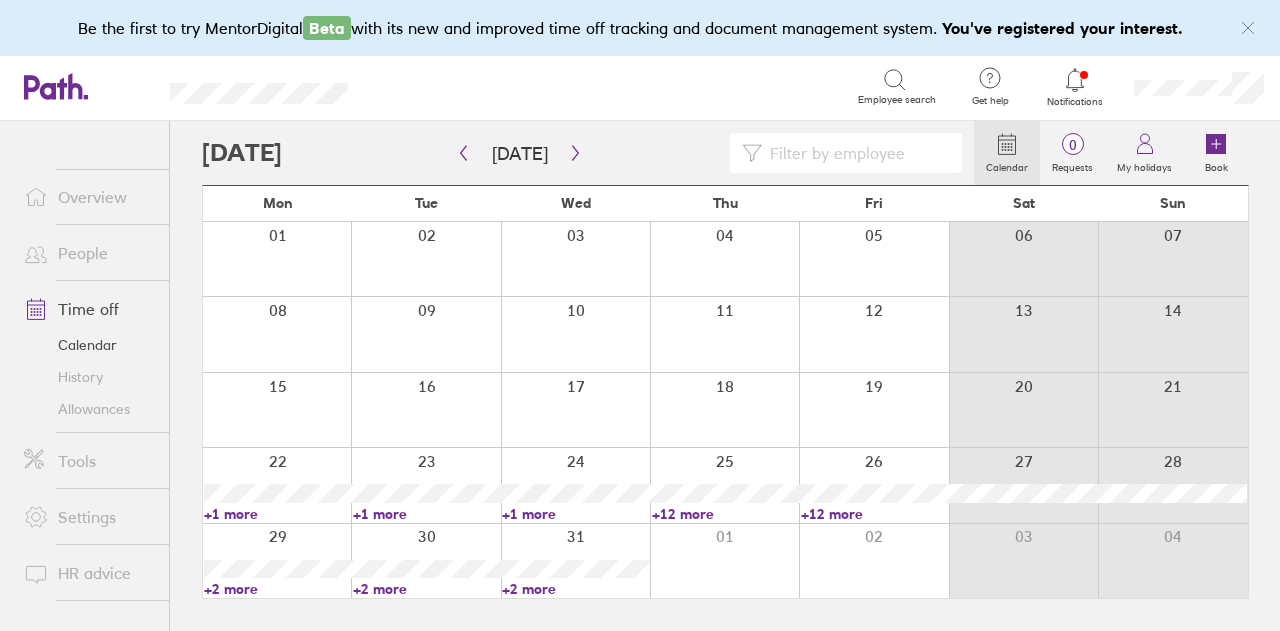 click on "+2 more" at bounding box center (277, 589) 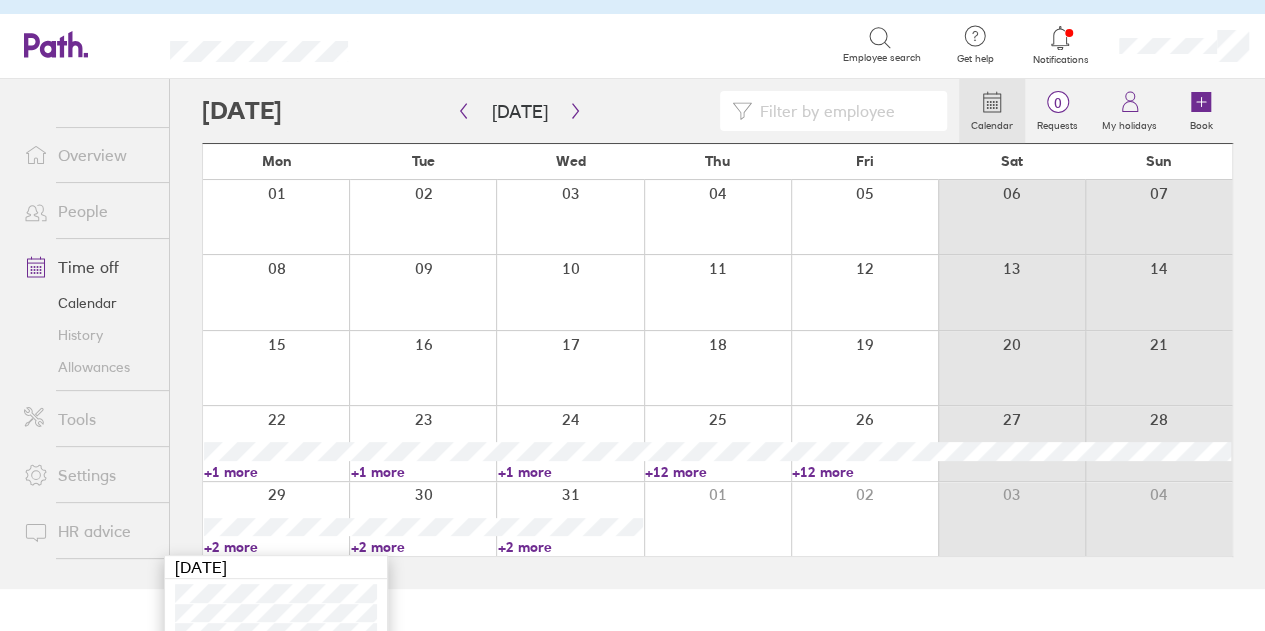 scroll, scrollTop: 62, scrollLeft: 0, axis: vertical 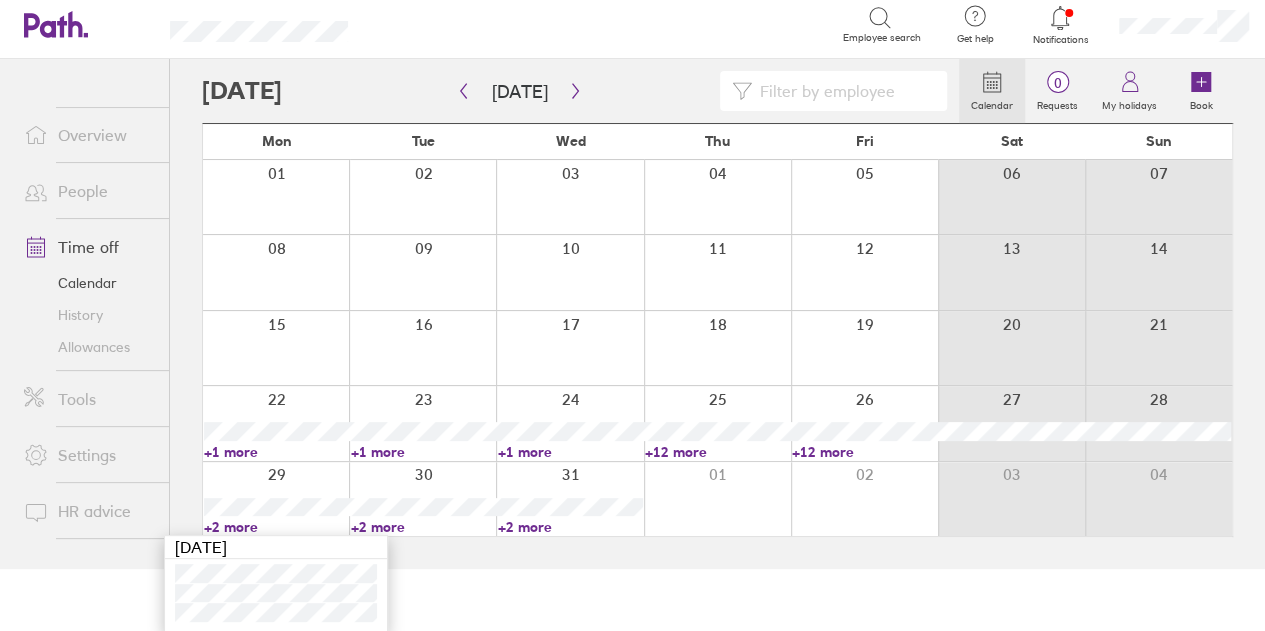 click on "+2 more" at bounding box center [423, 527] 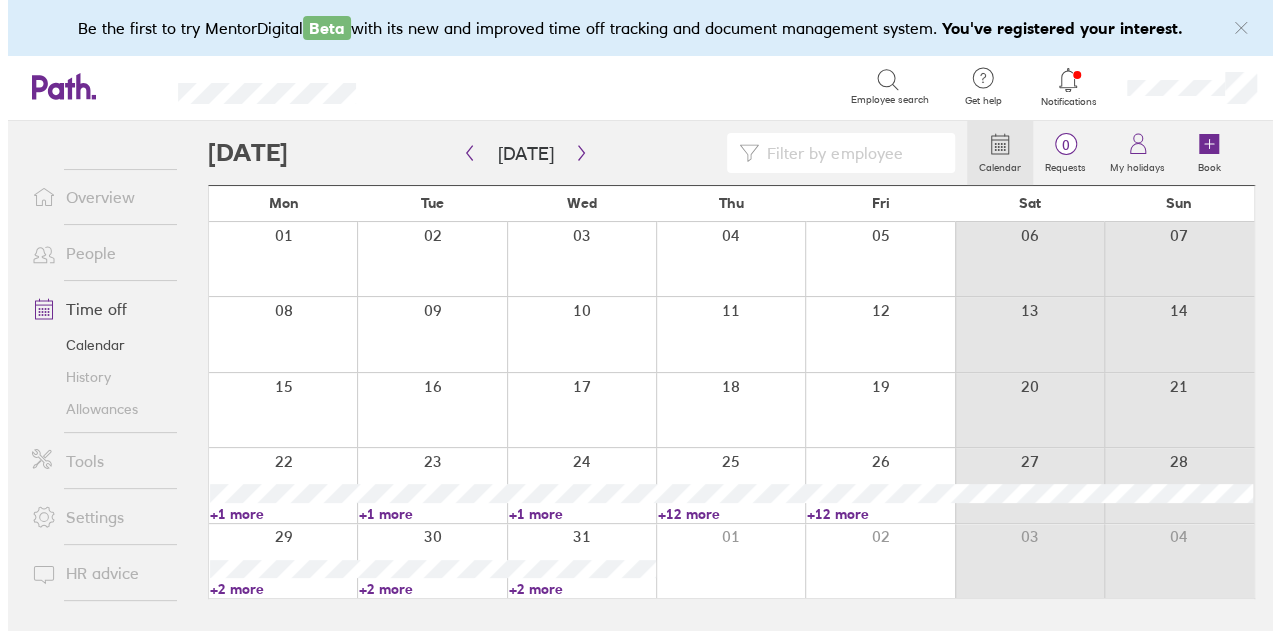 scroll, scrollTop: 0, scrollLeft: 0, axis: both 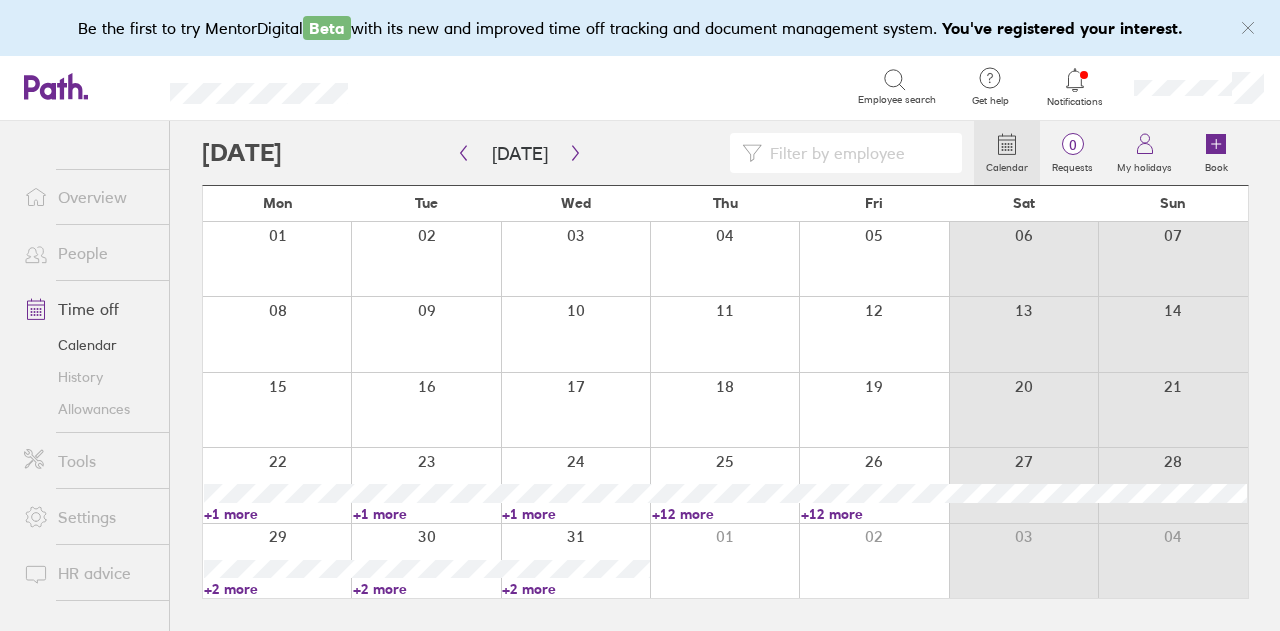 click on "Allowances" at bounding box center (88, 409) 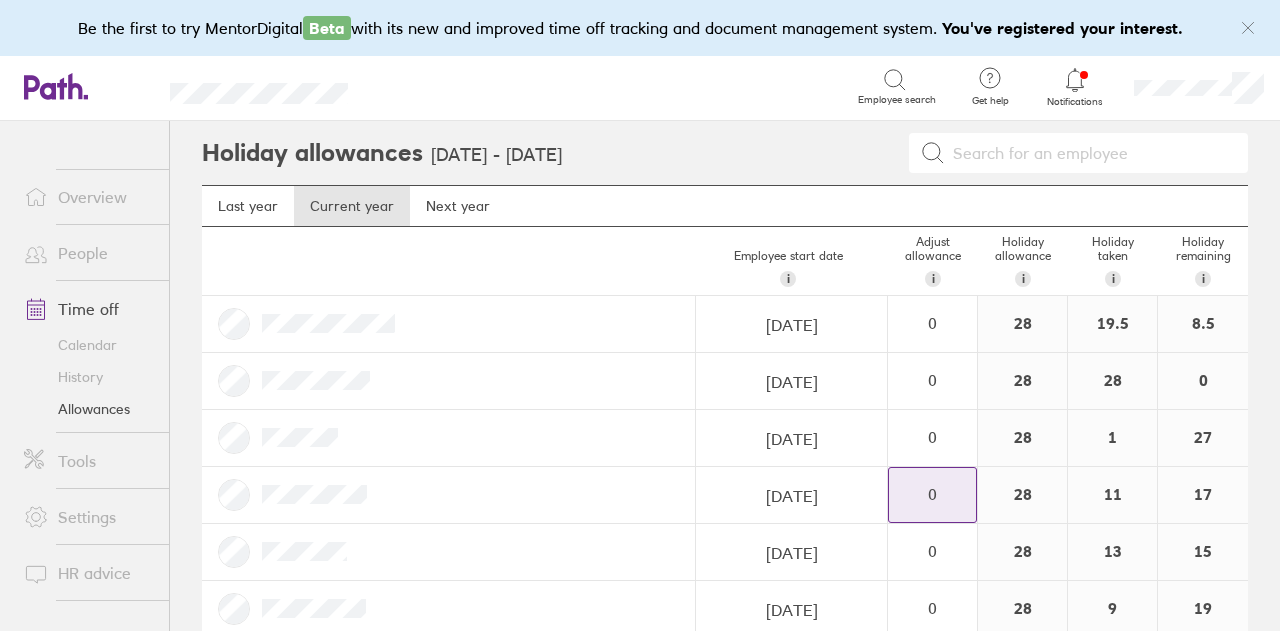 click on "0" at bounding box center [932, 323] 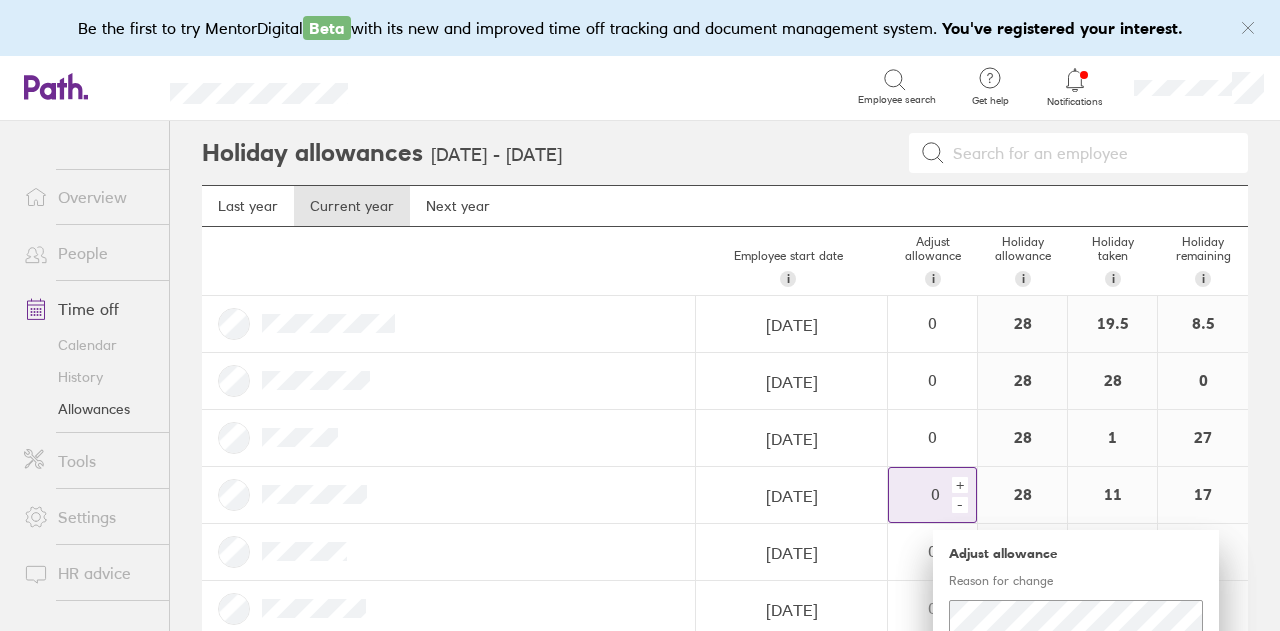 click on "-" at bounding box center (960, 505) 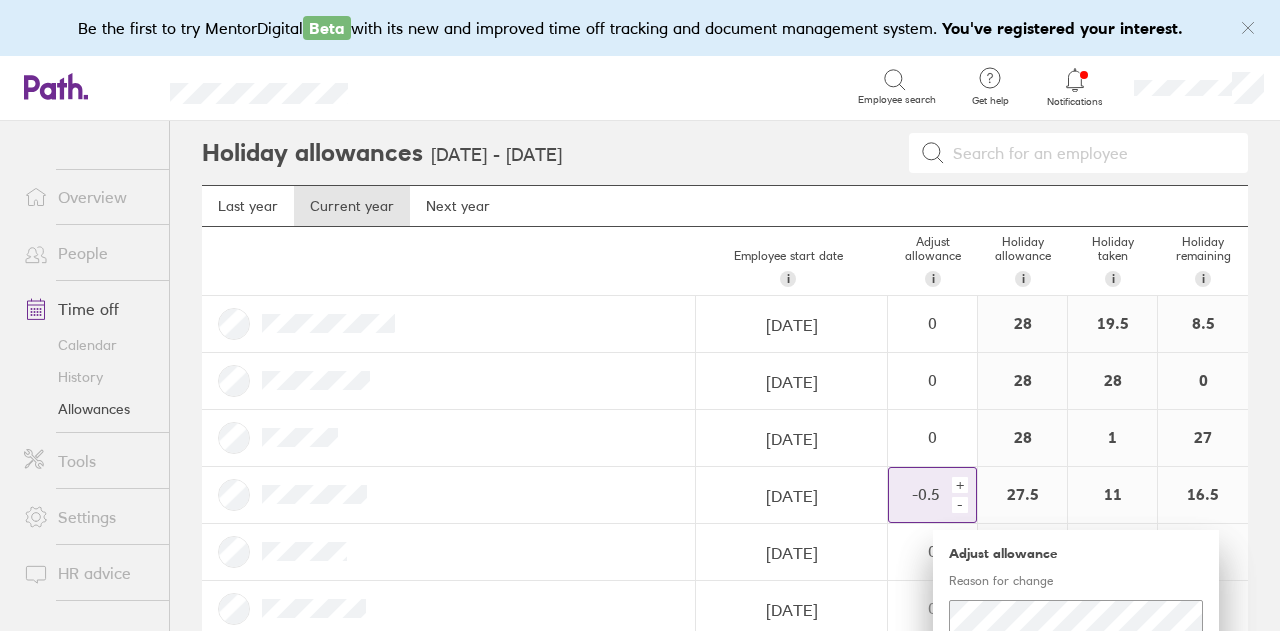 click on "-" at bounding box center [960, 505] 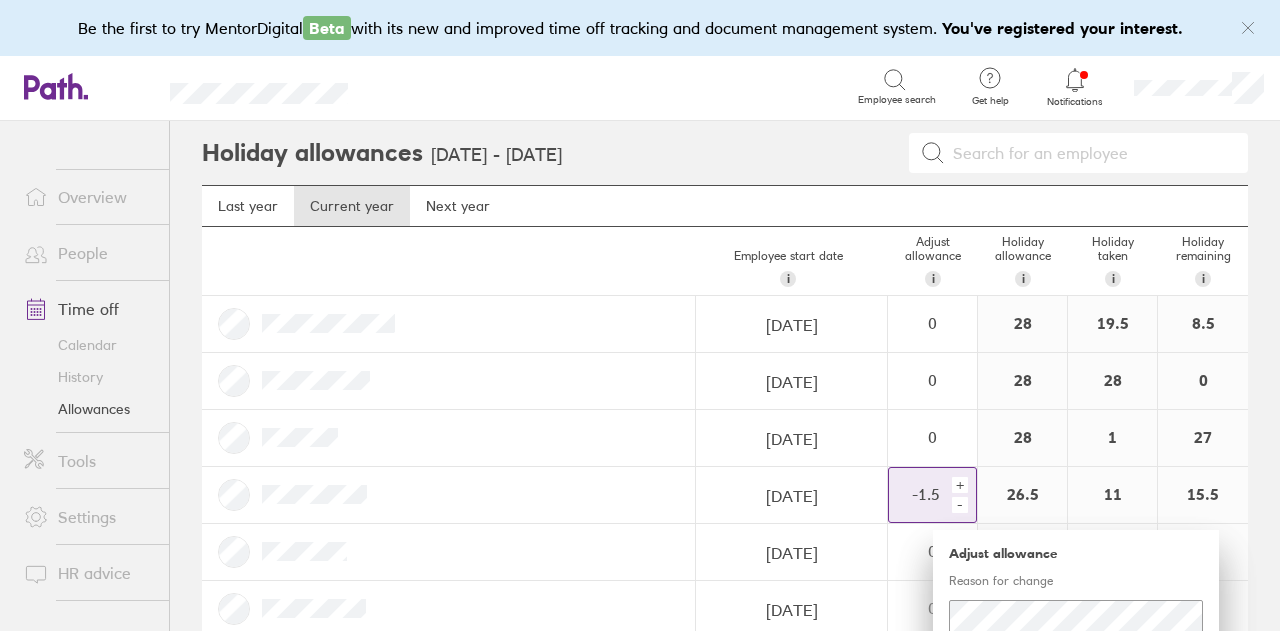 click on "-" at bounding box center (960, 505) 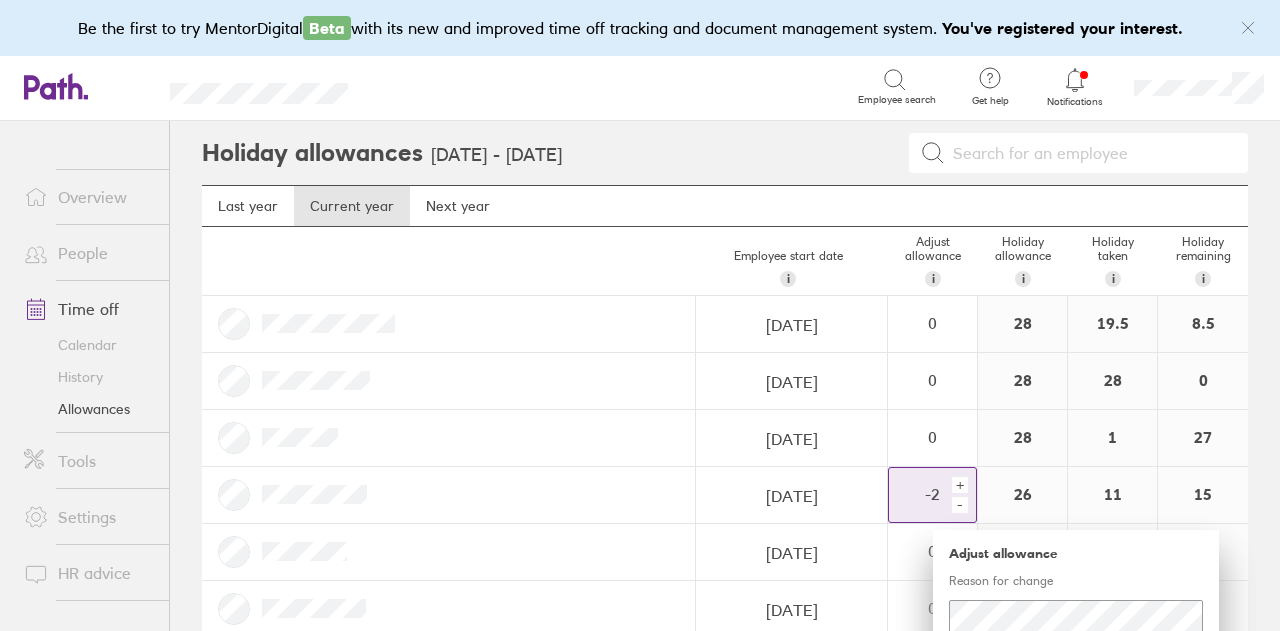 click on "-" at bounding box center (960, 505) 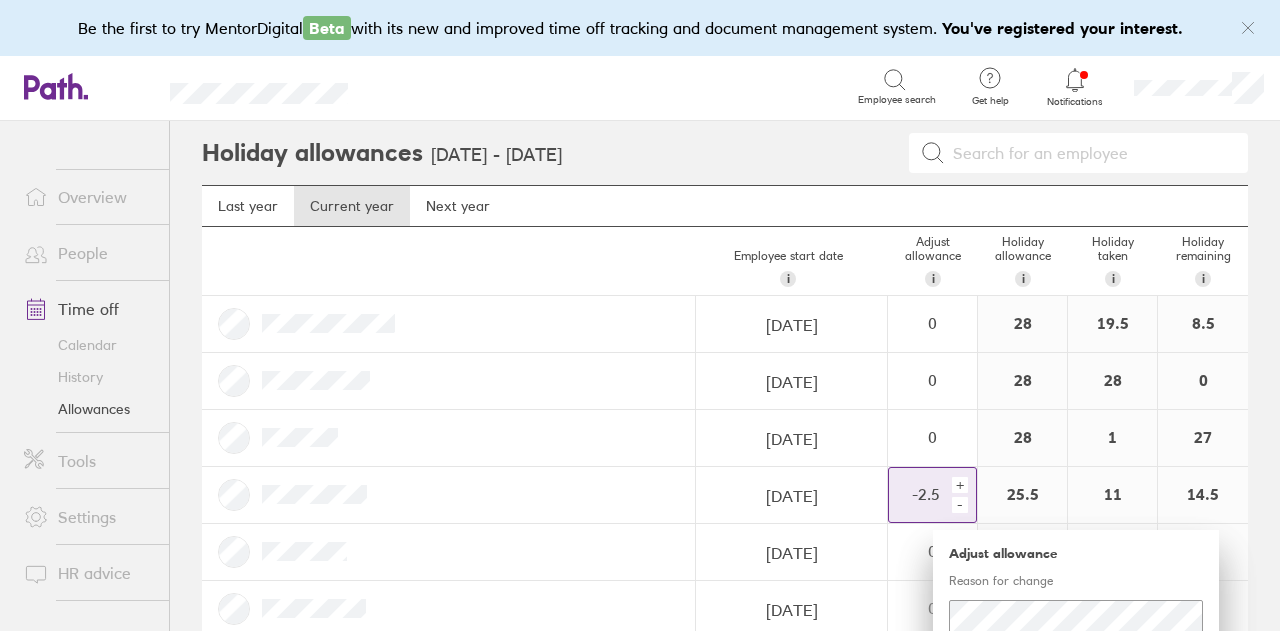 click on "-" at bounding box center [960, 505] 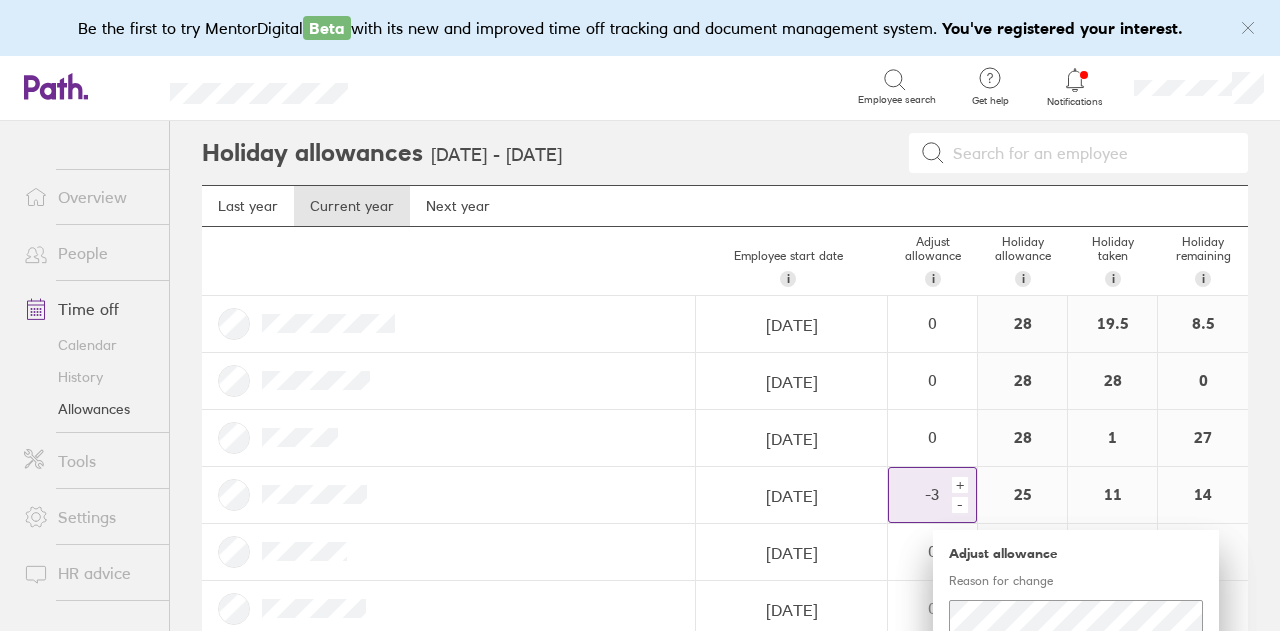 click on "-" at bounding box center [960, 505] 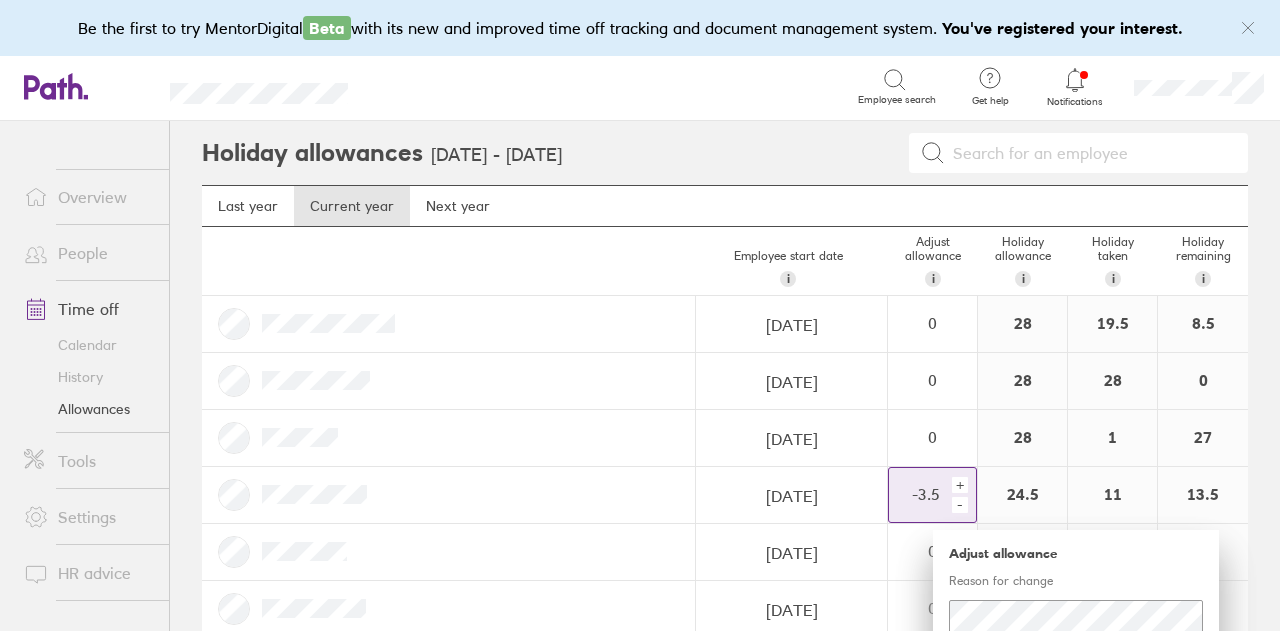 click on "-" at bounding box center [960, 505] 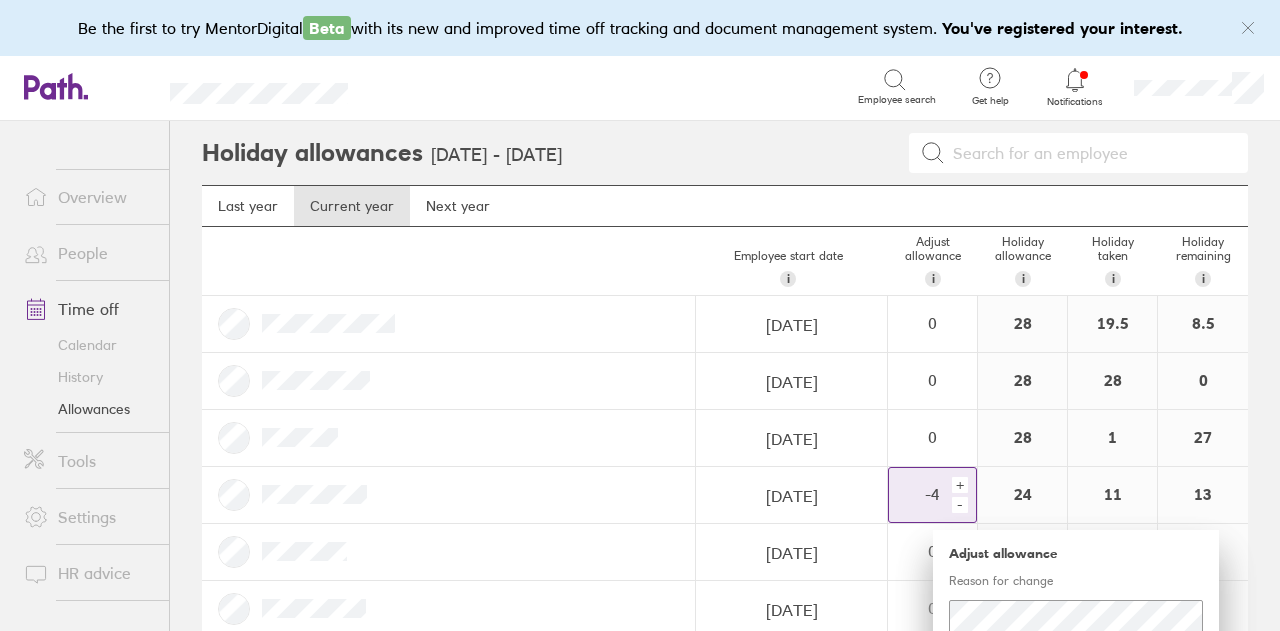 click on "-" at bounding box center [960, 505] 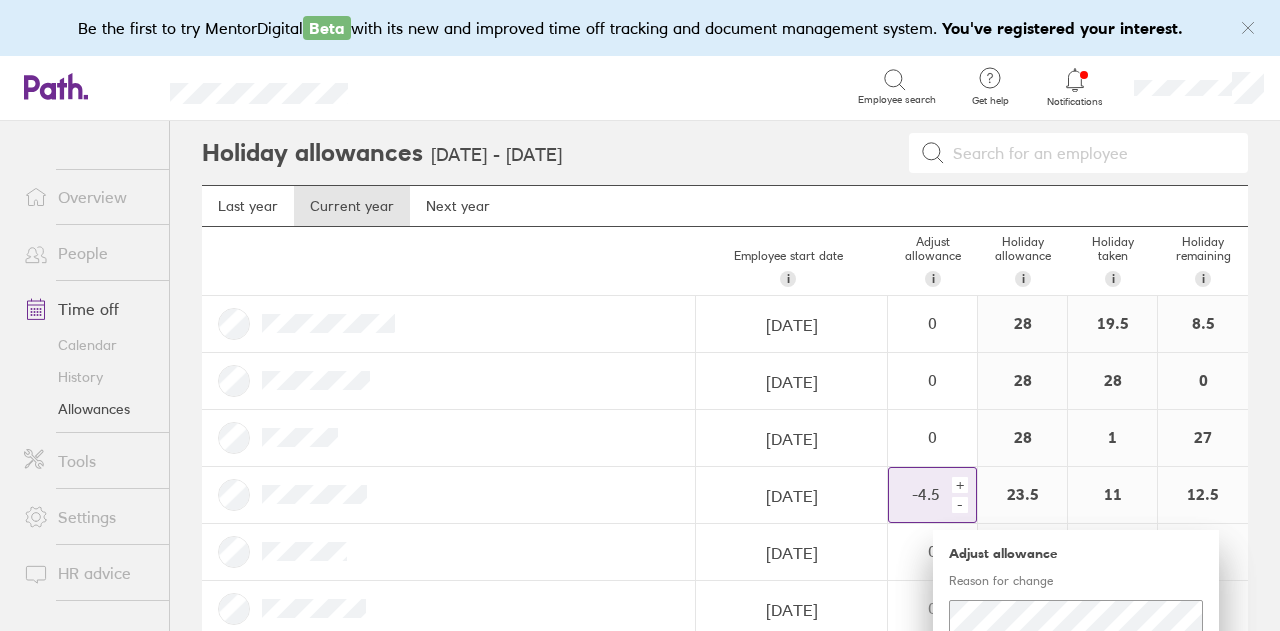 click on "-" at bounding box center (960, 505) 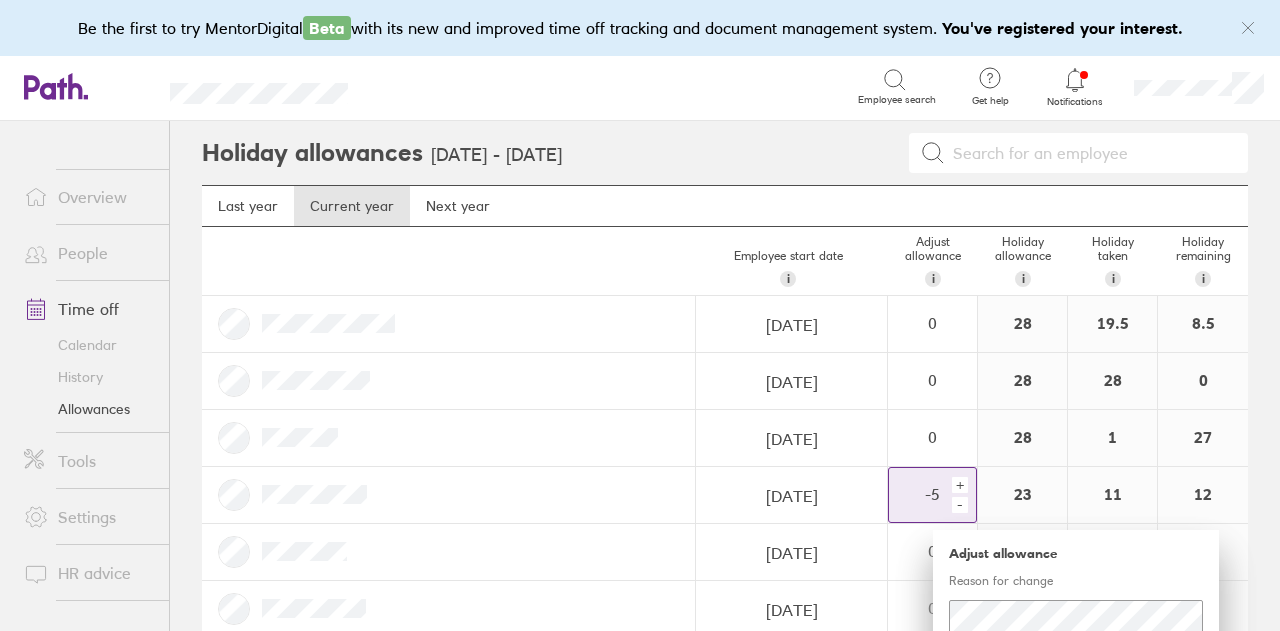 click on "-" at bounding box center (960, 505) 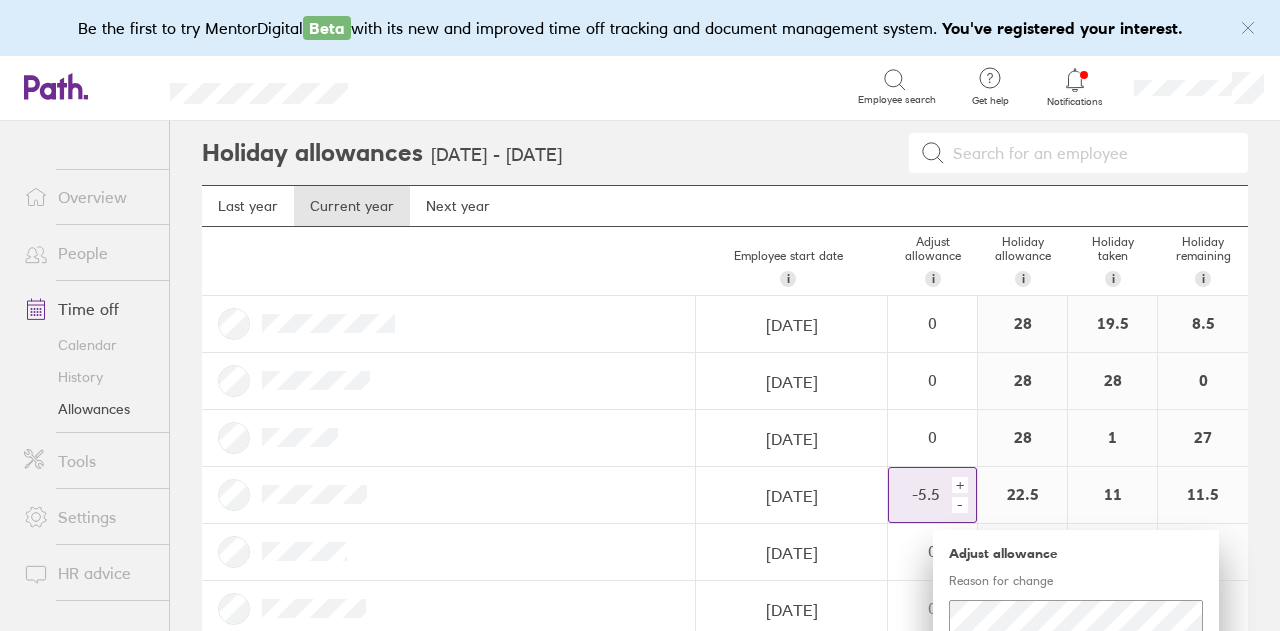 click on "-" at bounding box center [960, 505] 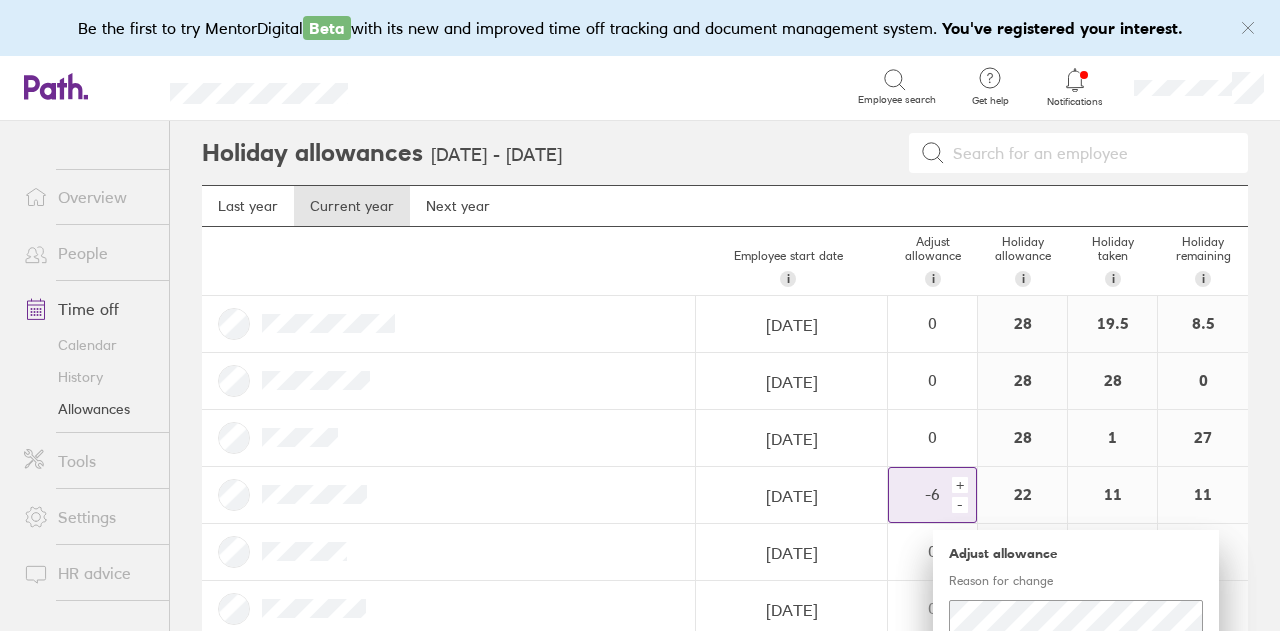 click on "-" at bounding box center [960, 505] 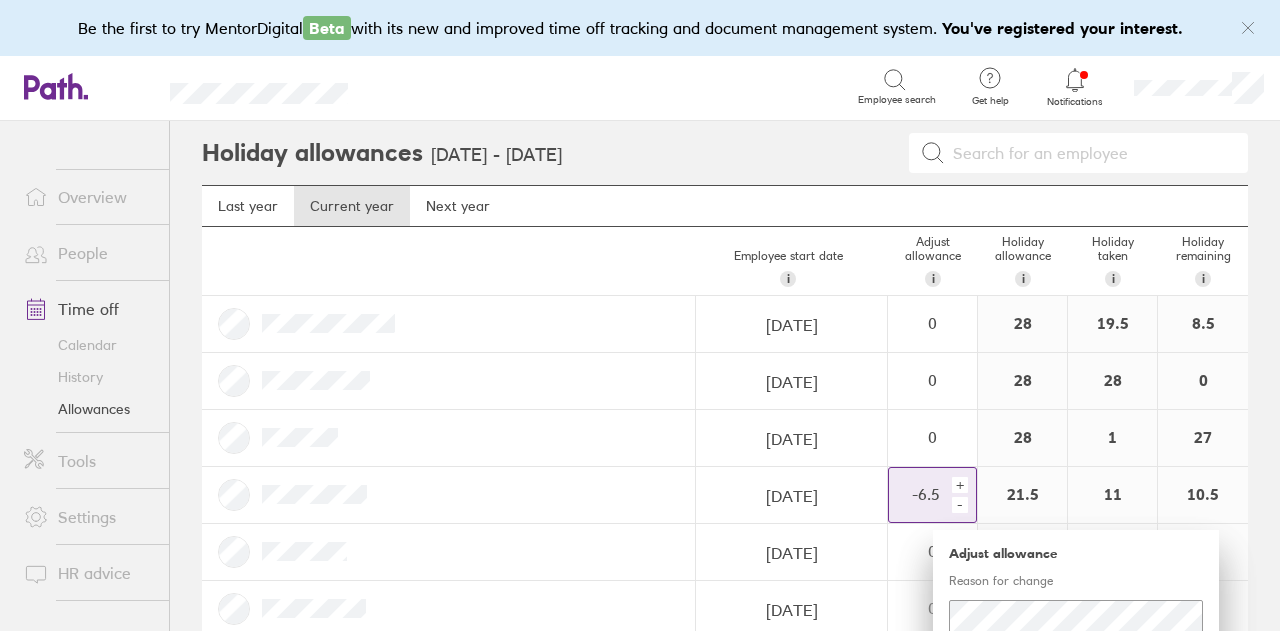 scroll, scrollTop: 100, scrollLeft: 0, axis: vertical 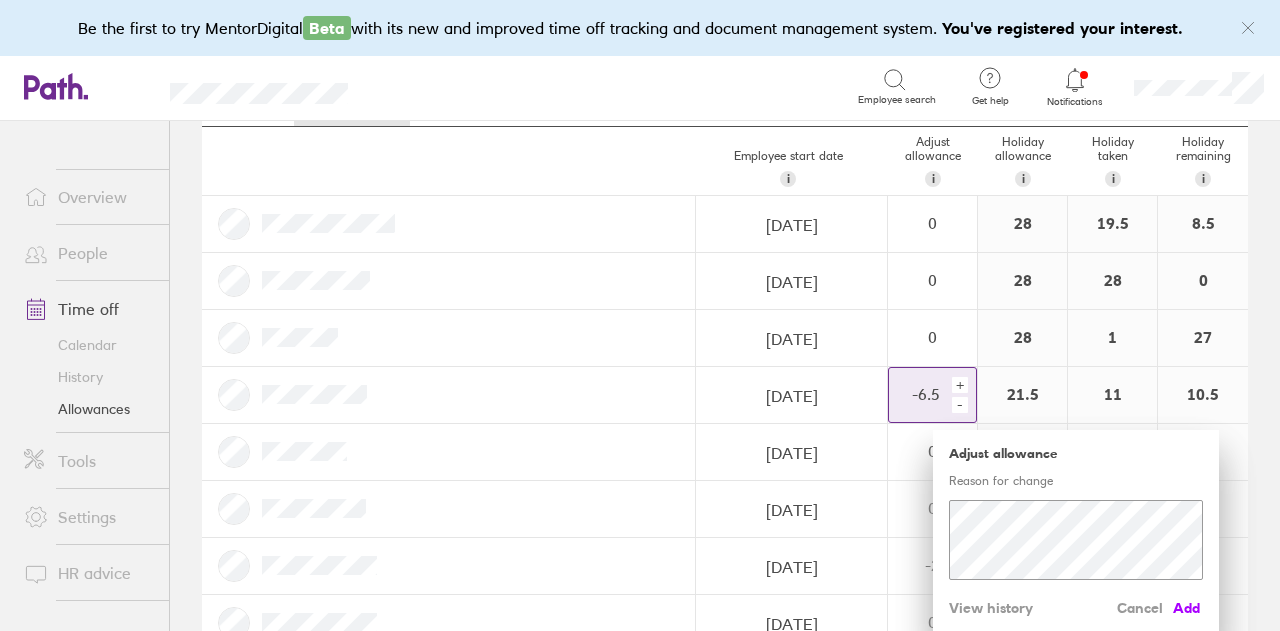 click on "Add" at bounding box center (1187, 608) 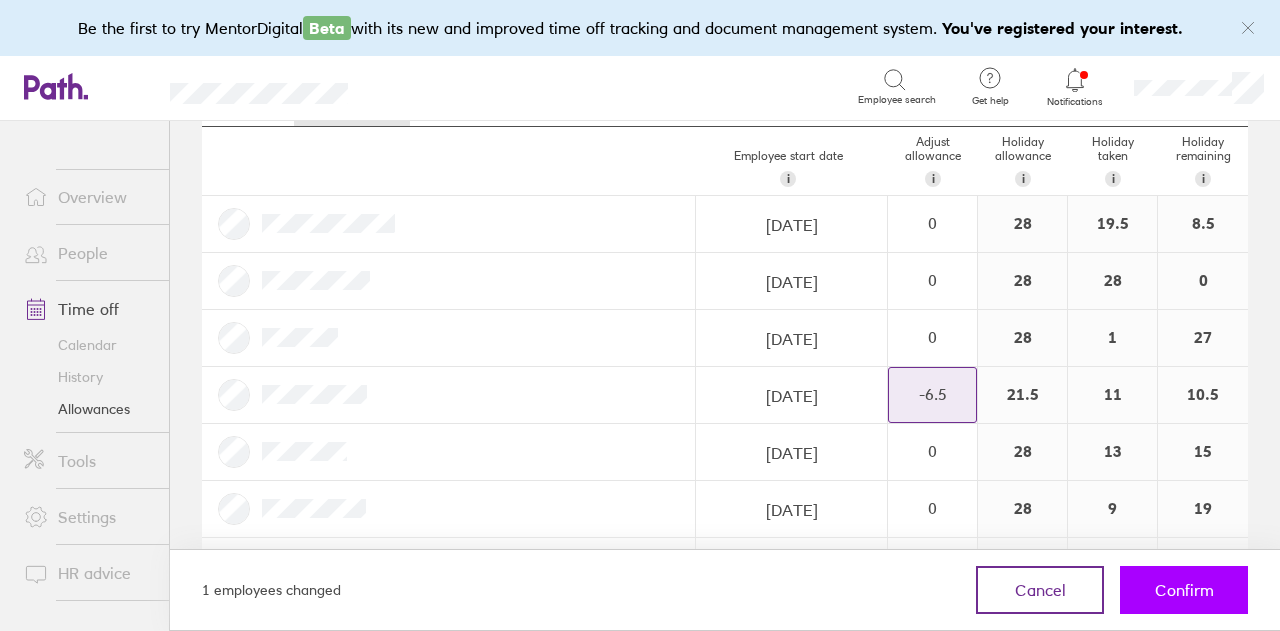 click on "Confirm" at bounding box center (1184, 590) 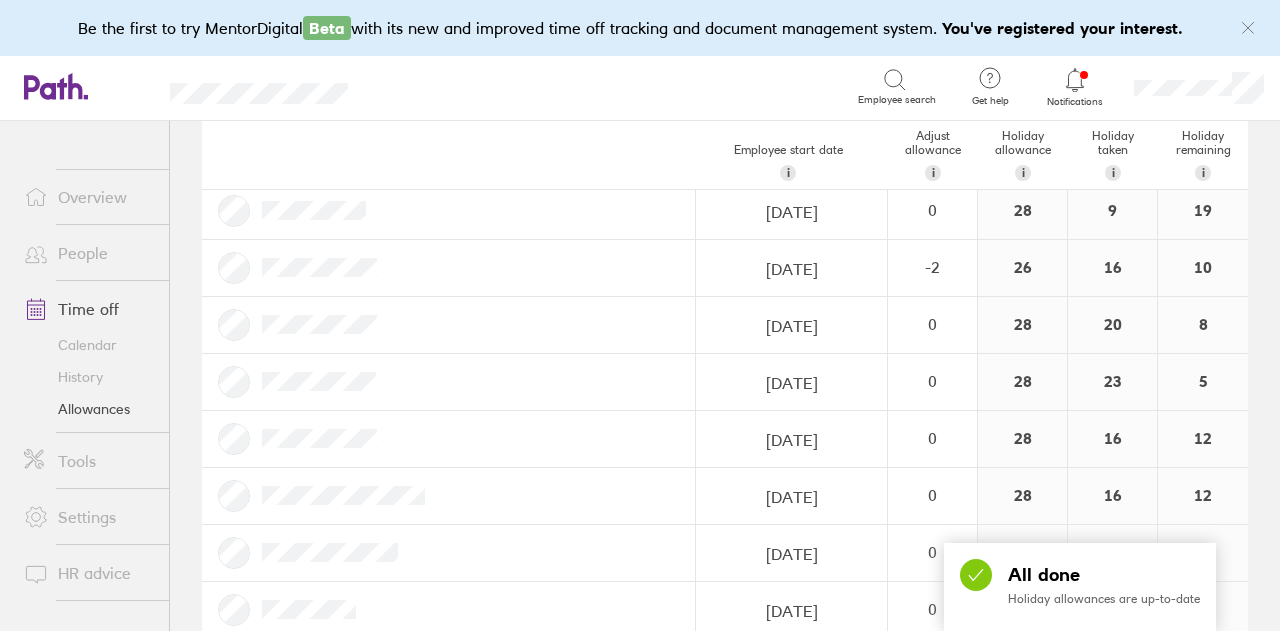 scroll, scrollTop: 400, scrollLeft: 0, axis: vertical 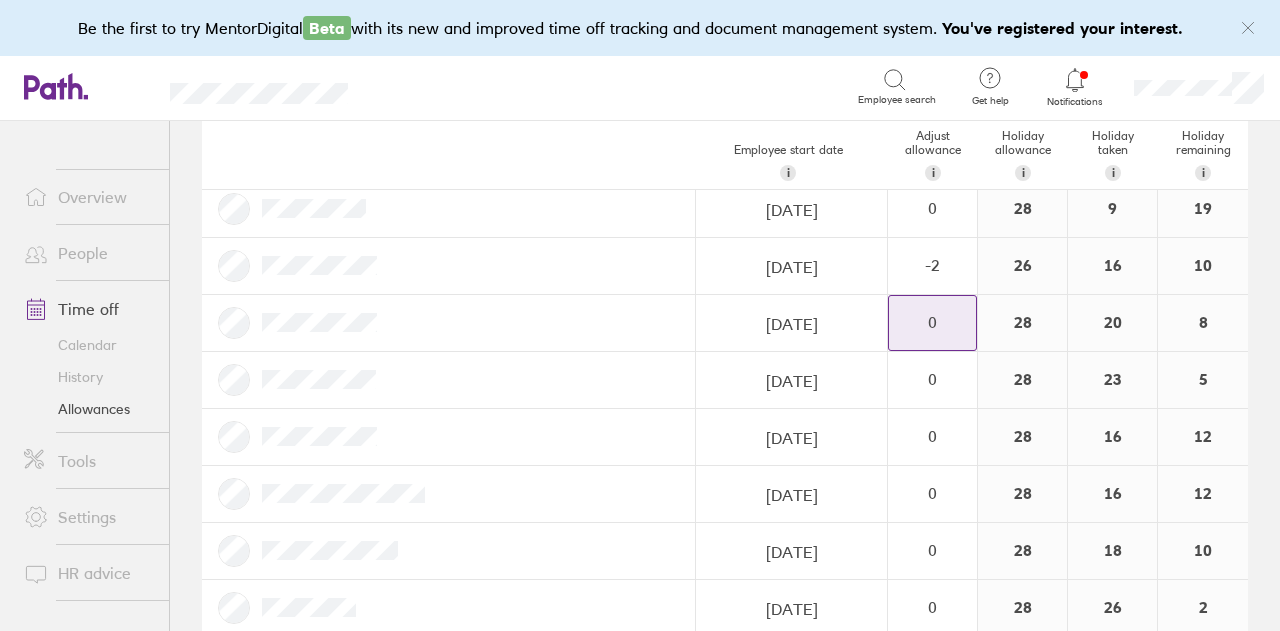 click on "0" at bounding box center (932, -77) 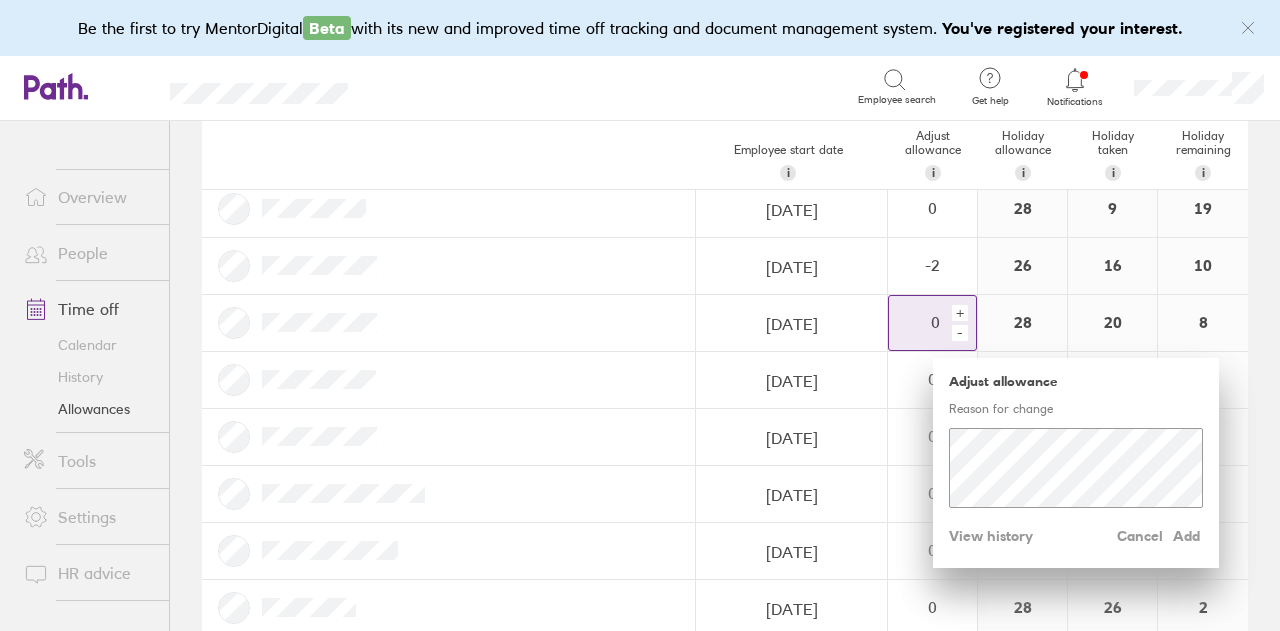 click on "-" at bounding box center [960, 333] 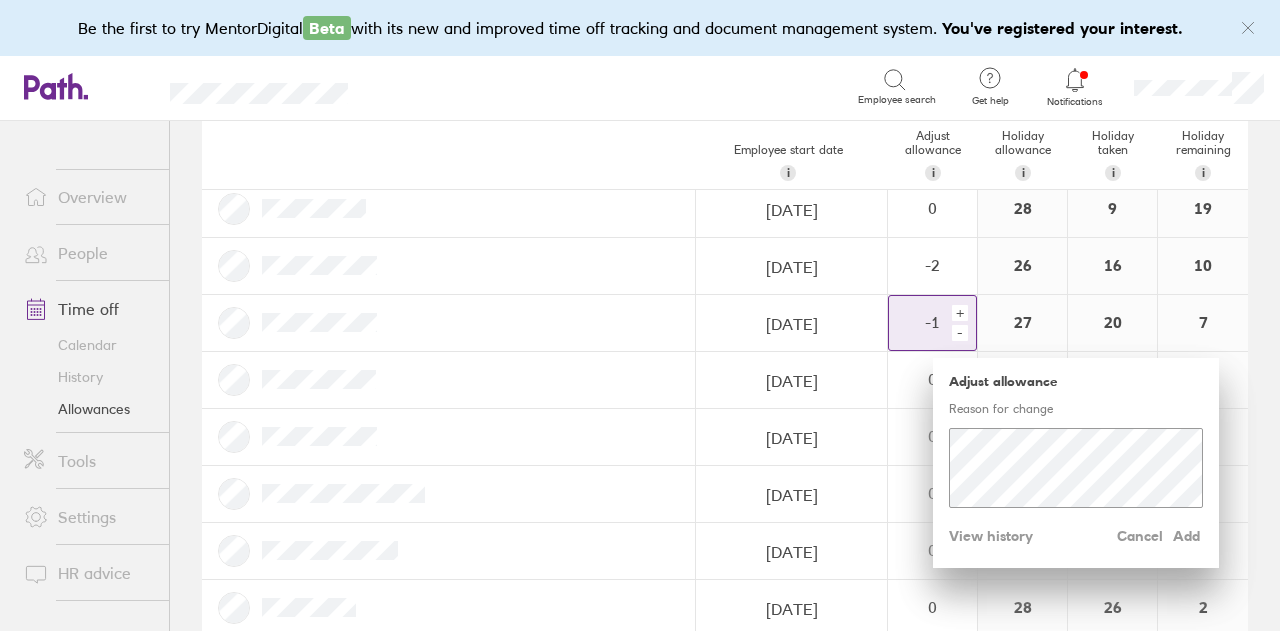 click on "-" at bounding box center (960, 333) 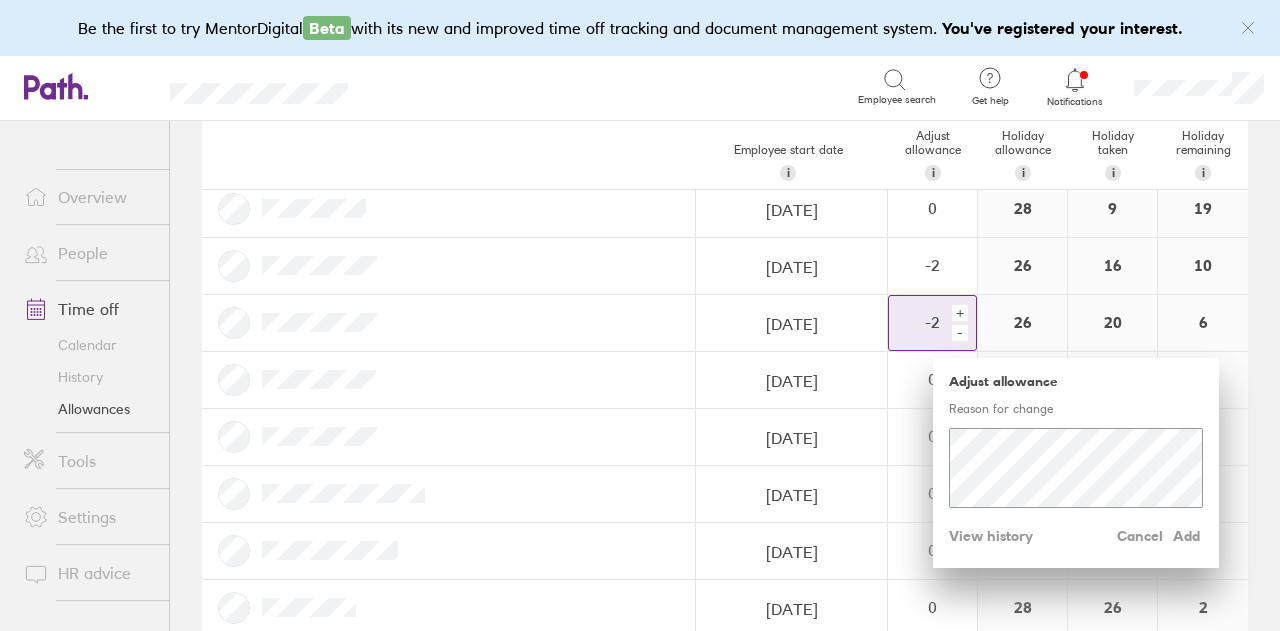 click on "-" at bounding box center [960, 333] 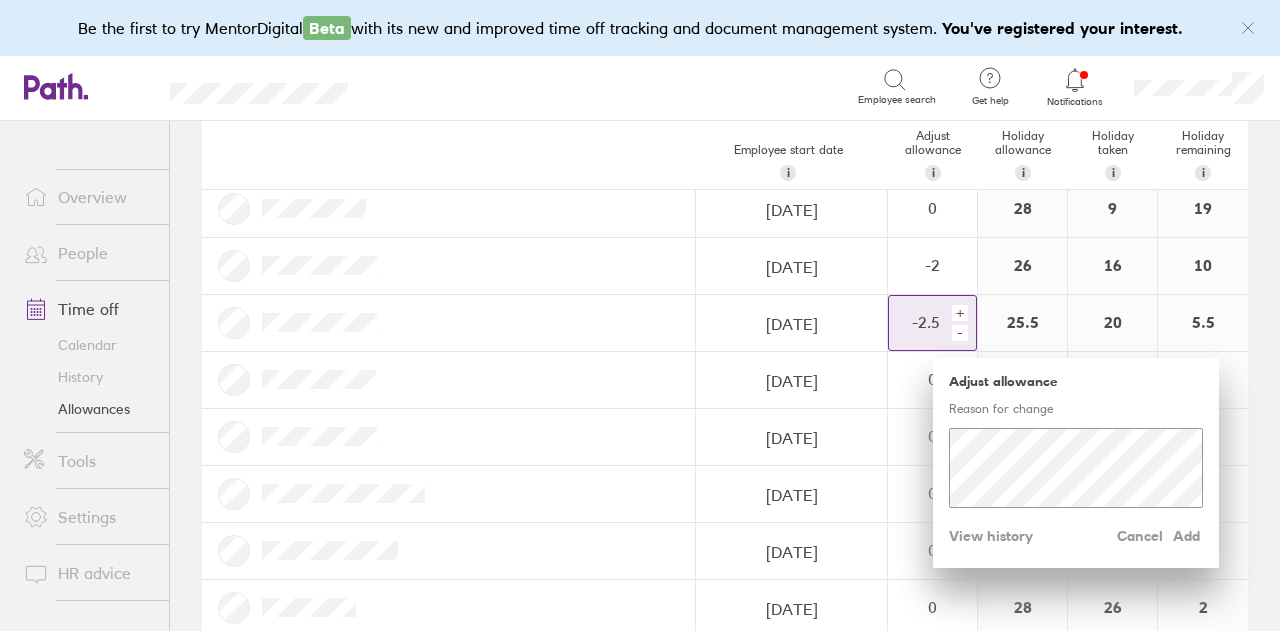 click on "-" at bounding box center (960, 333) 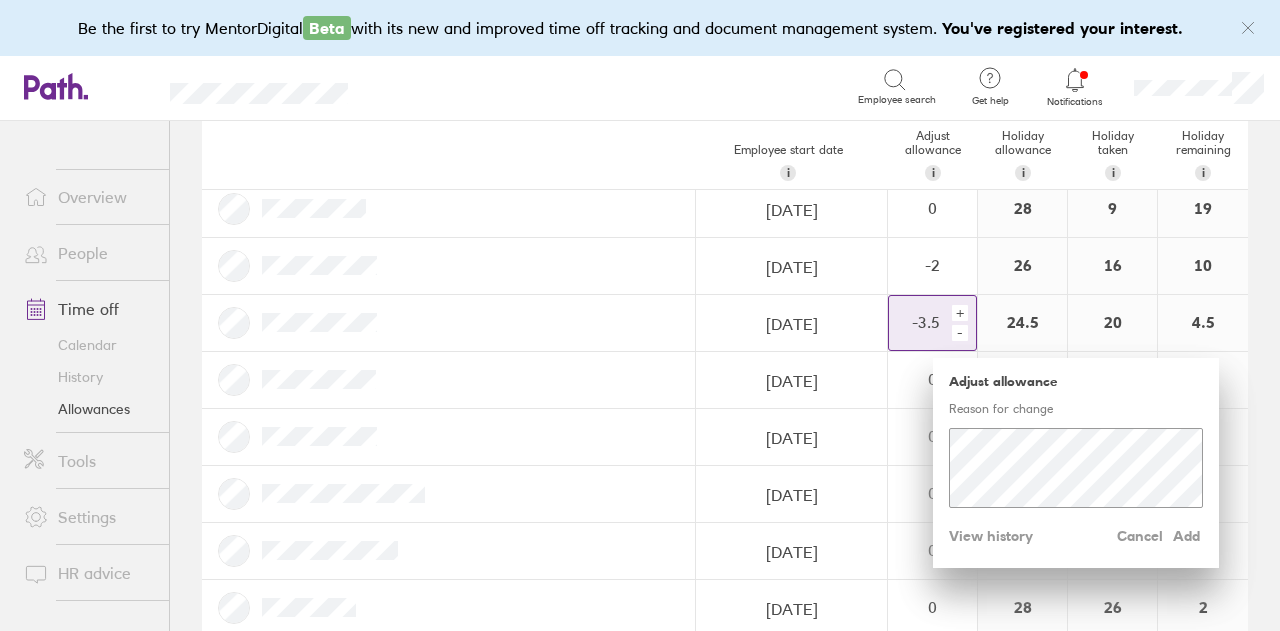 click on "-" at bounding box center (960, 333) 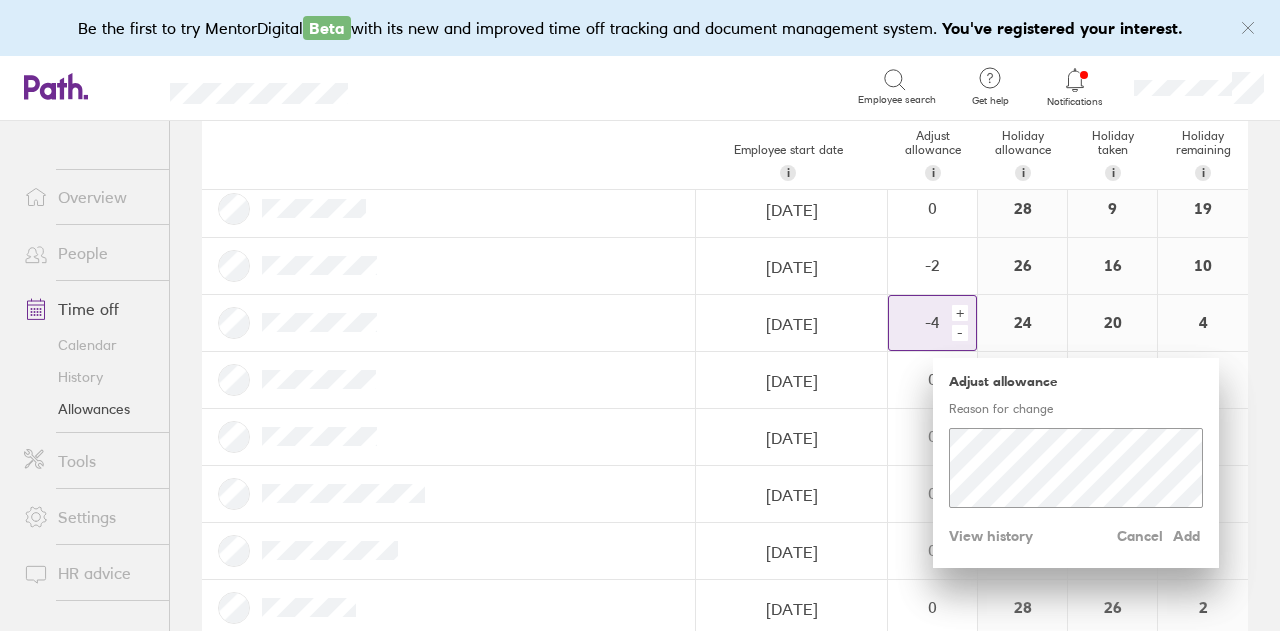 click on "-" at bounding box center (960, 333) 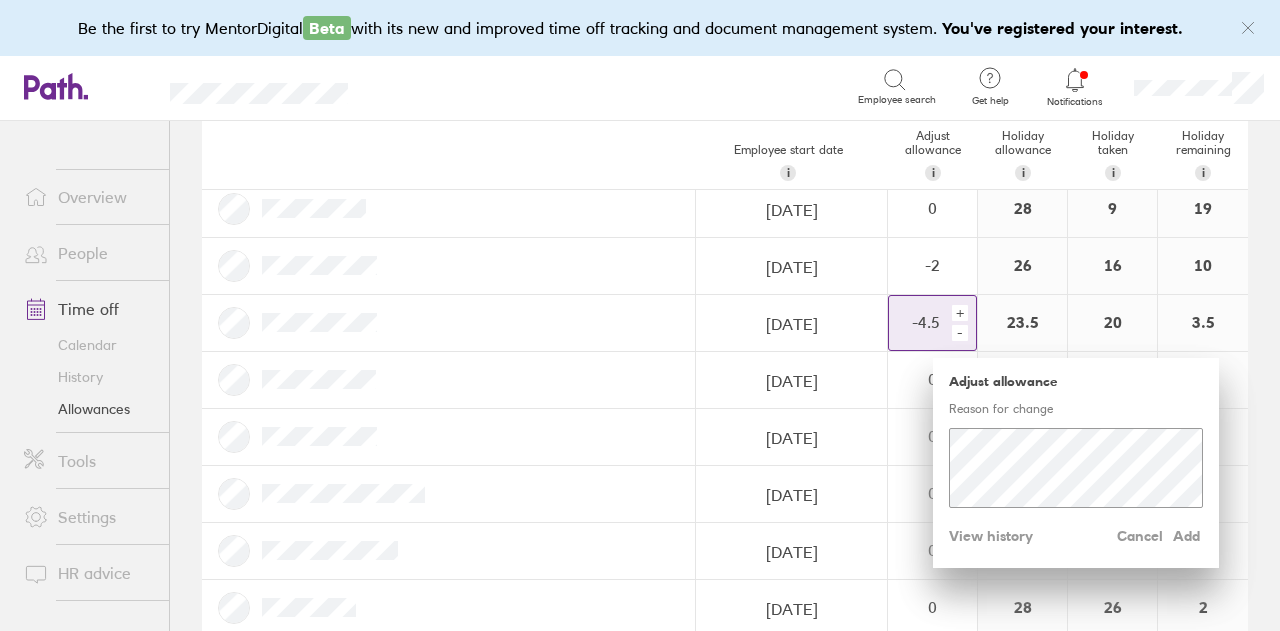 click on "-" at bounding box center (960, 333) 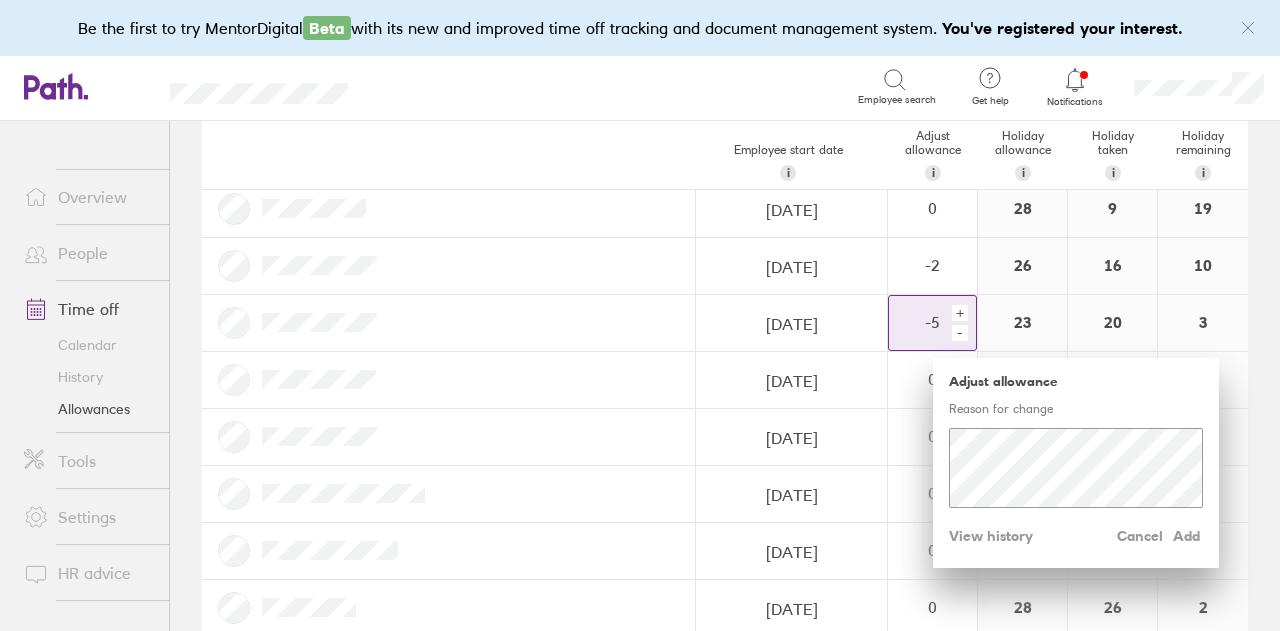 click on "-" at bounding box center [960, 333] 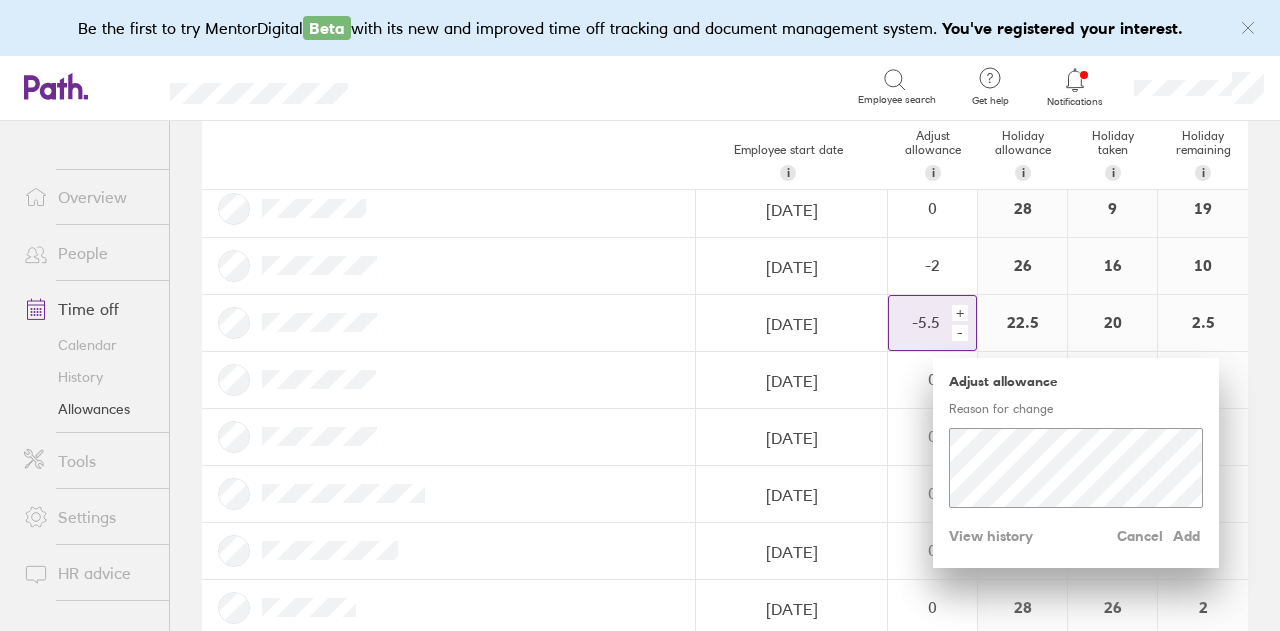 click on "-" at bounding box center [960, 333] 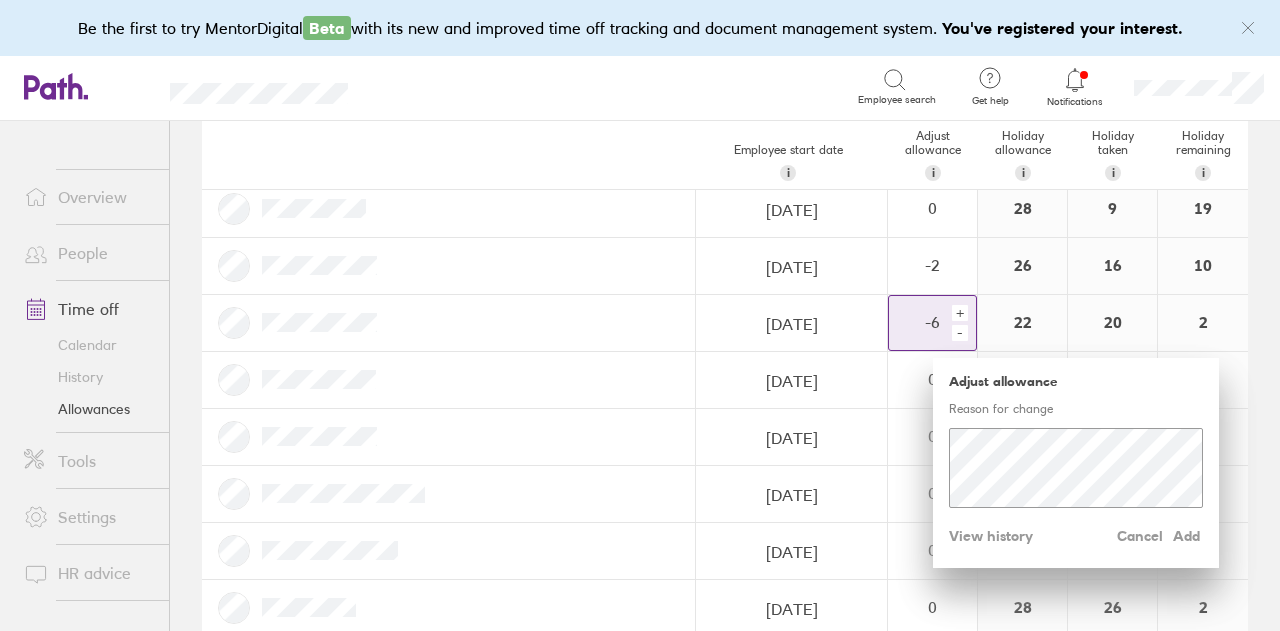 click on "-" at bounding box center (960, 333) 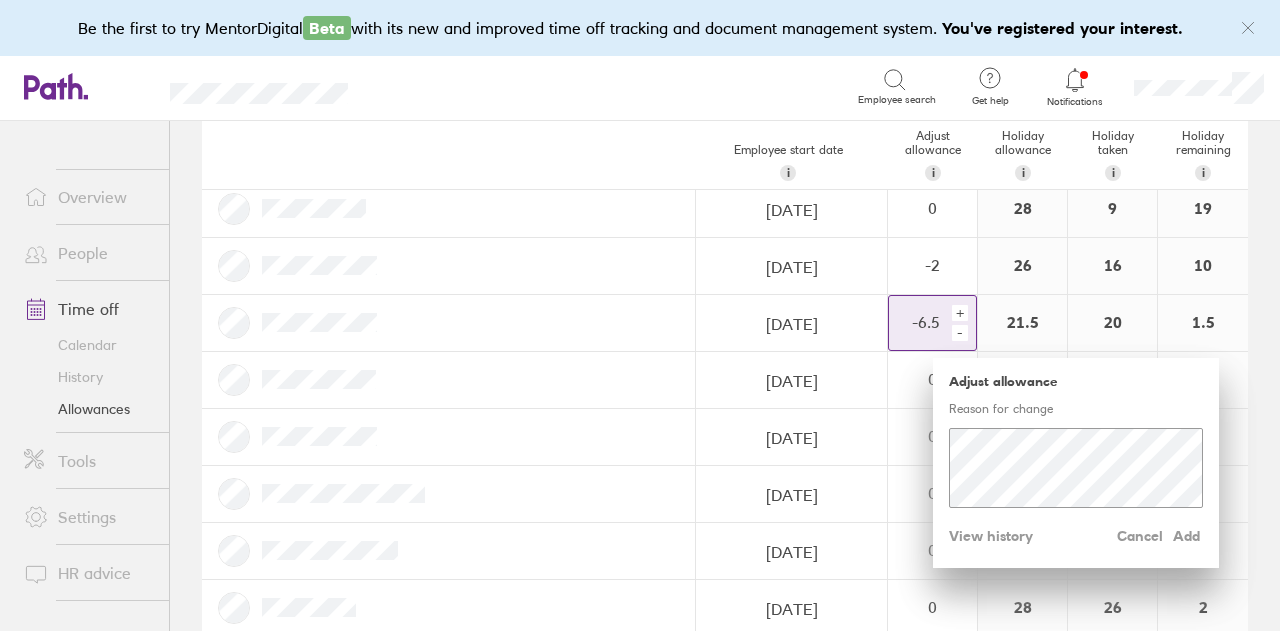 click on "Adjust allowance Reason for change Cancel Add View history" at bounding box center (1076, 463) 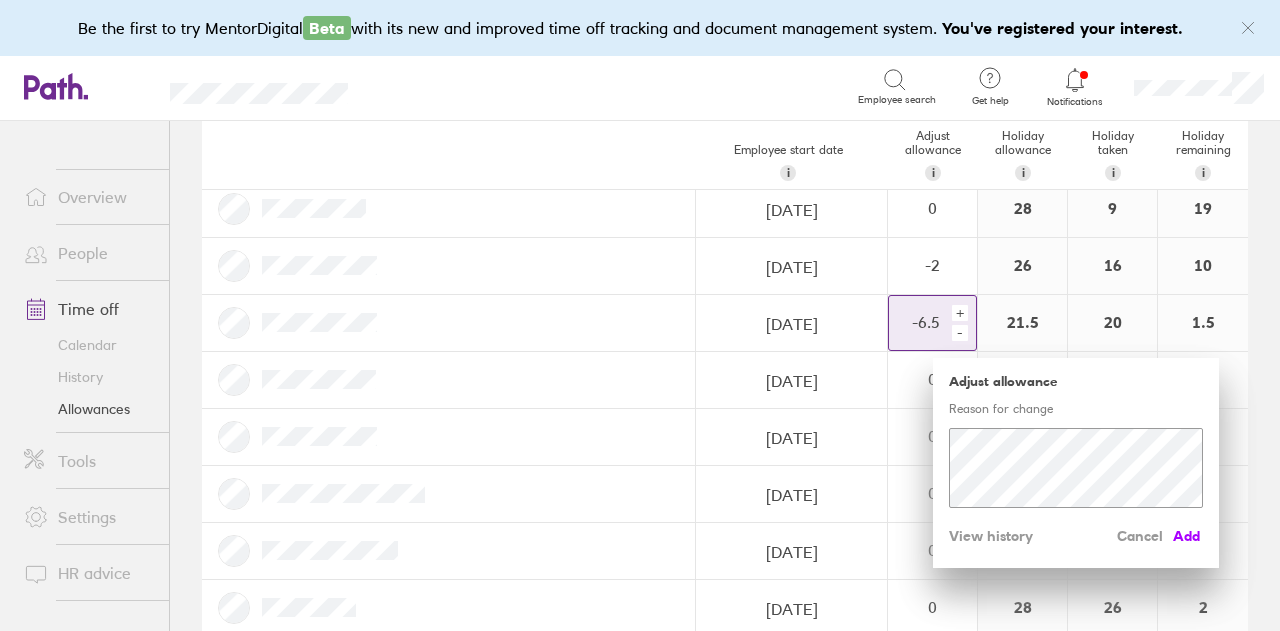 click on "Add" at bounding box center (1187, 536) 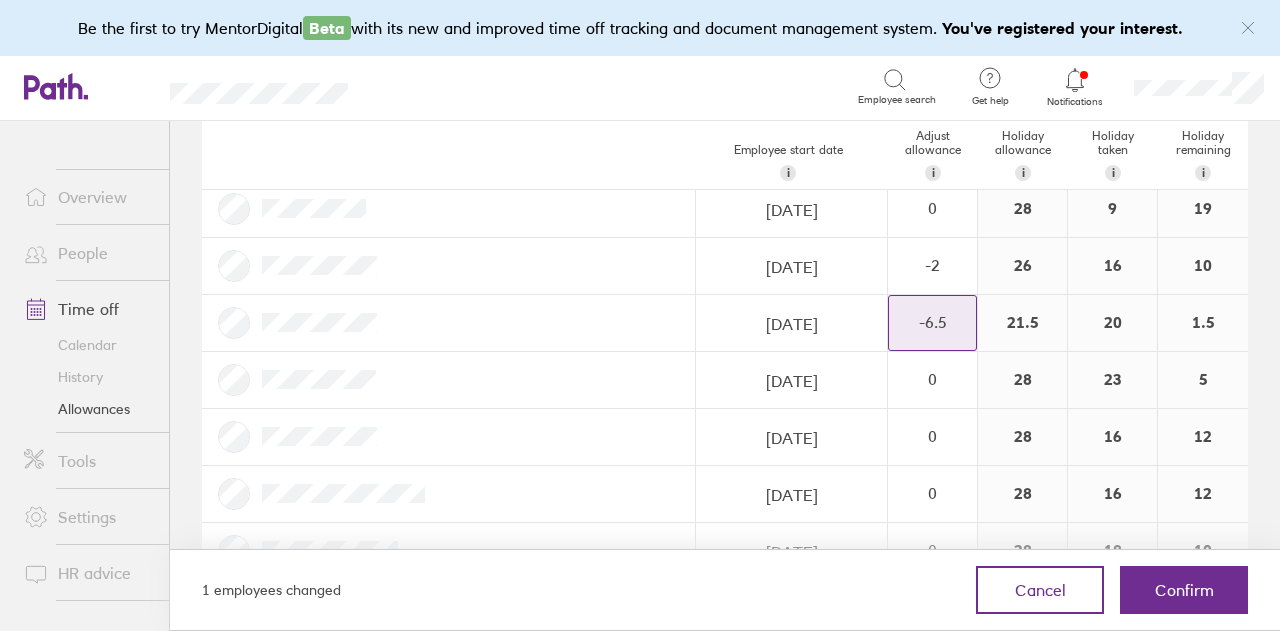 click on "1 employees changed Cancel Confirm" at bounding box center (725, 590) 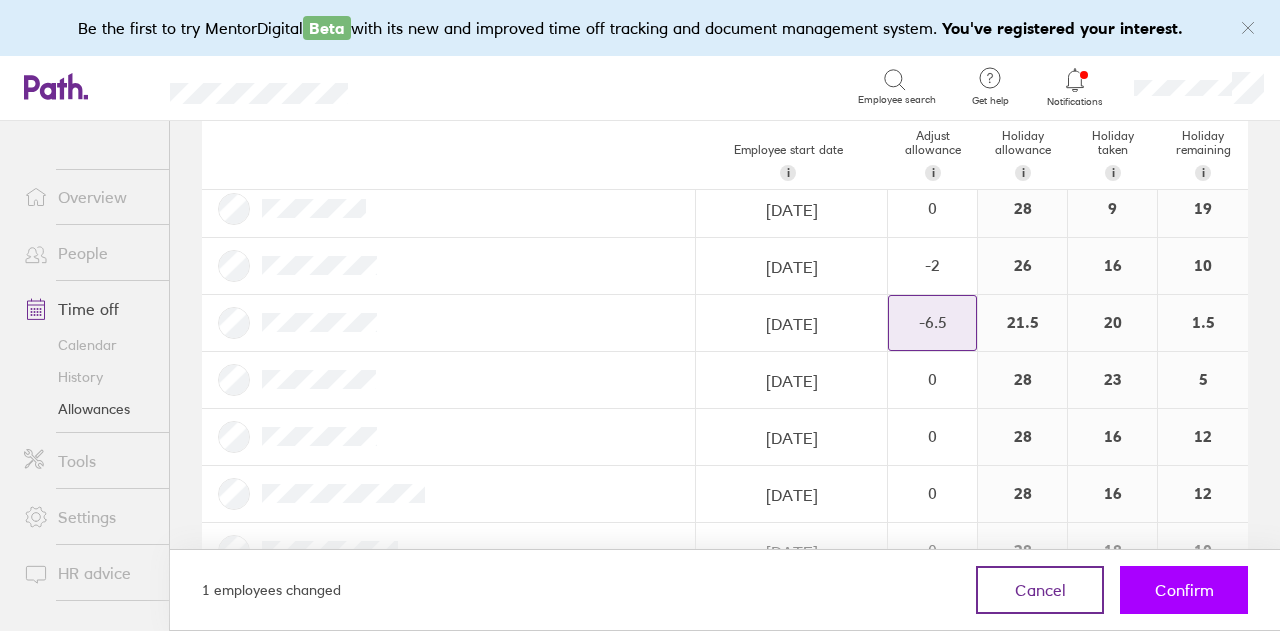 click on "Confirm" at bounding box center (1184, 590) 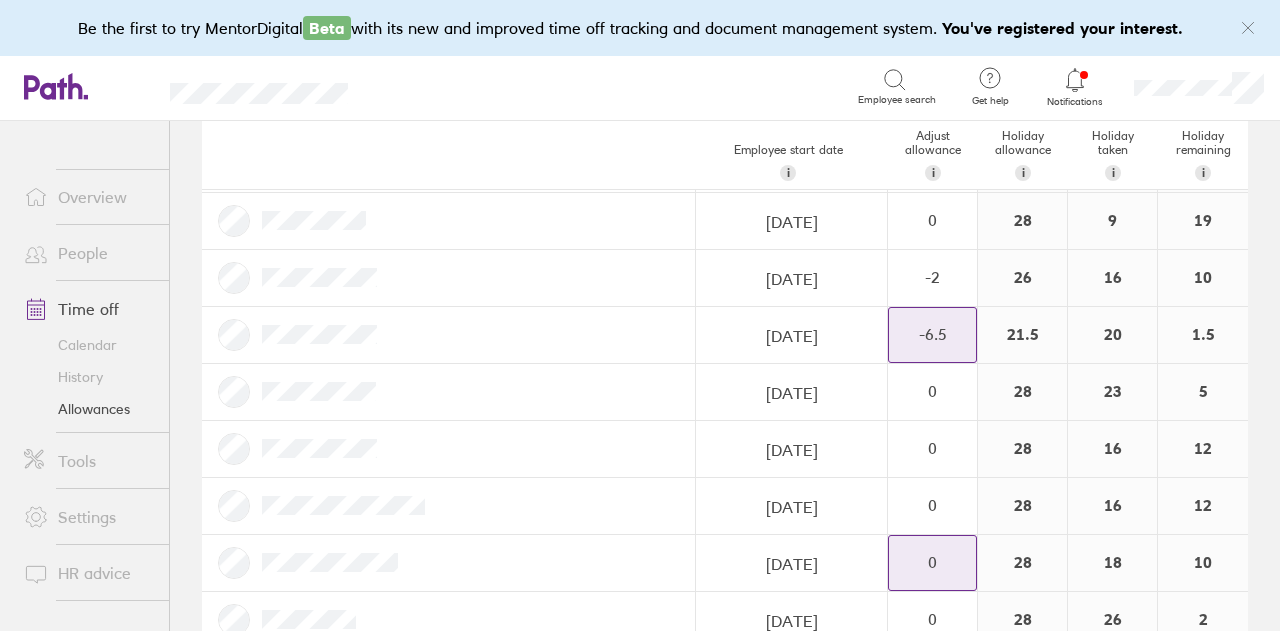 scroll, scrollTop: 0, scrollLeft: 0, axis: both 